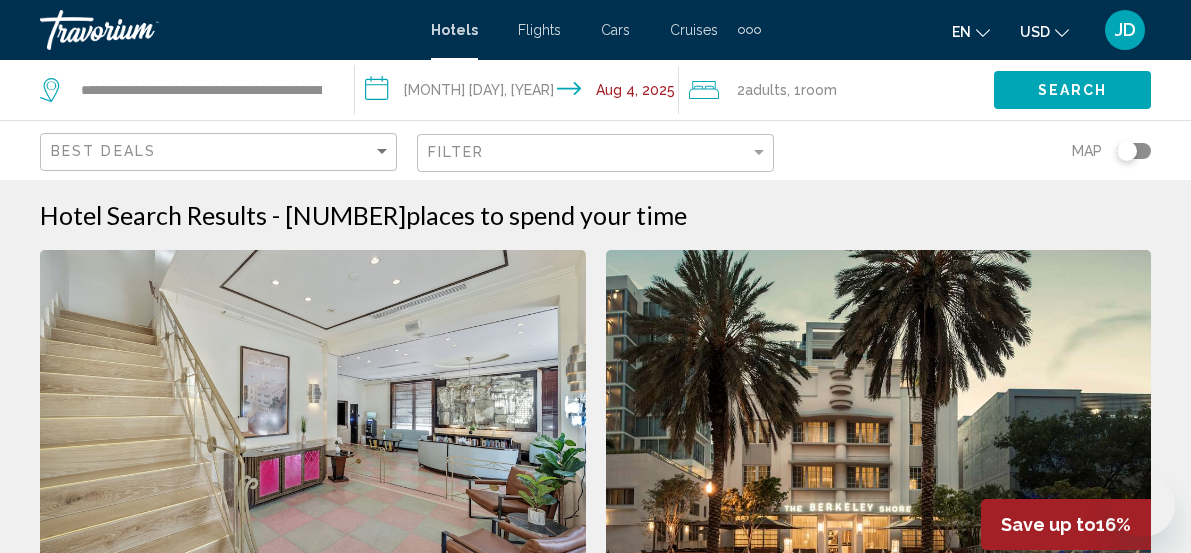scroll, scrollTop: 321, scrollLeft: 0, axis: vertical 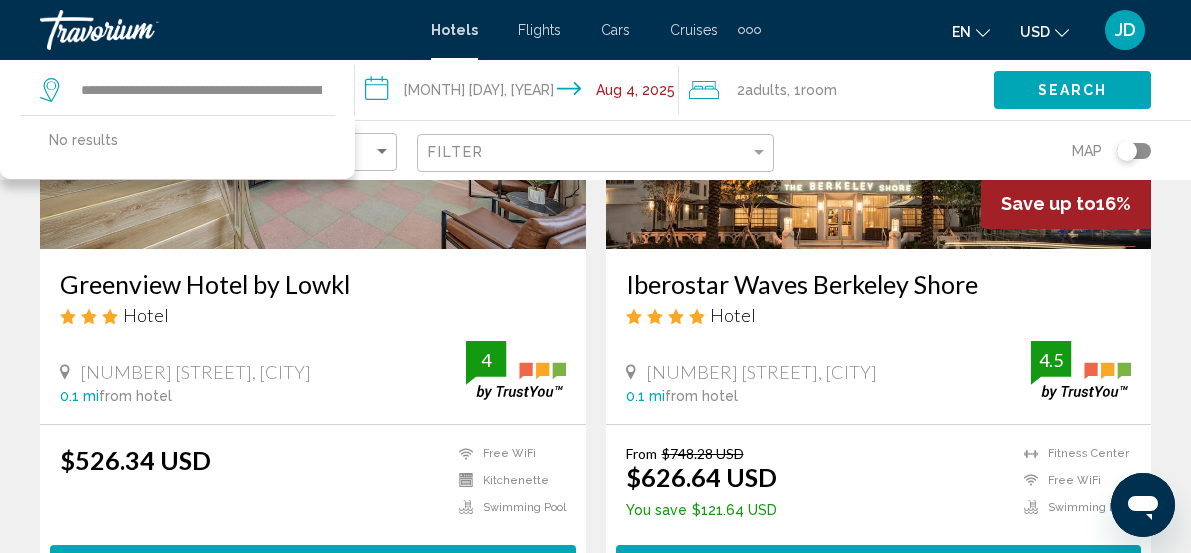 type on "*" 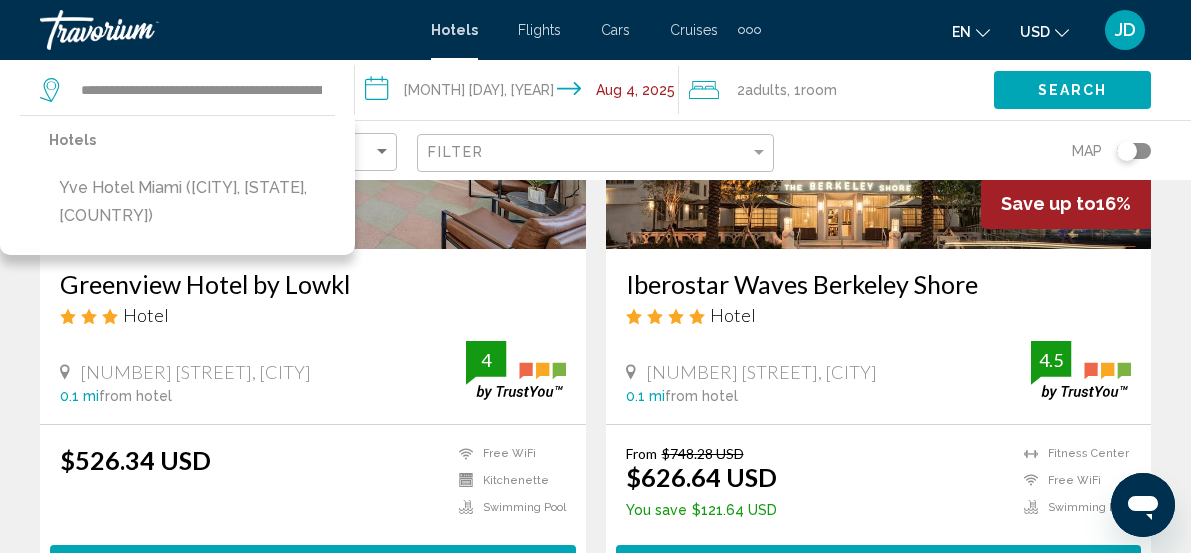 click on "Yve Hotel Miami ([CITY], [STATE], [COUNTRY])" at bounding box center (192, 202) 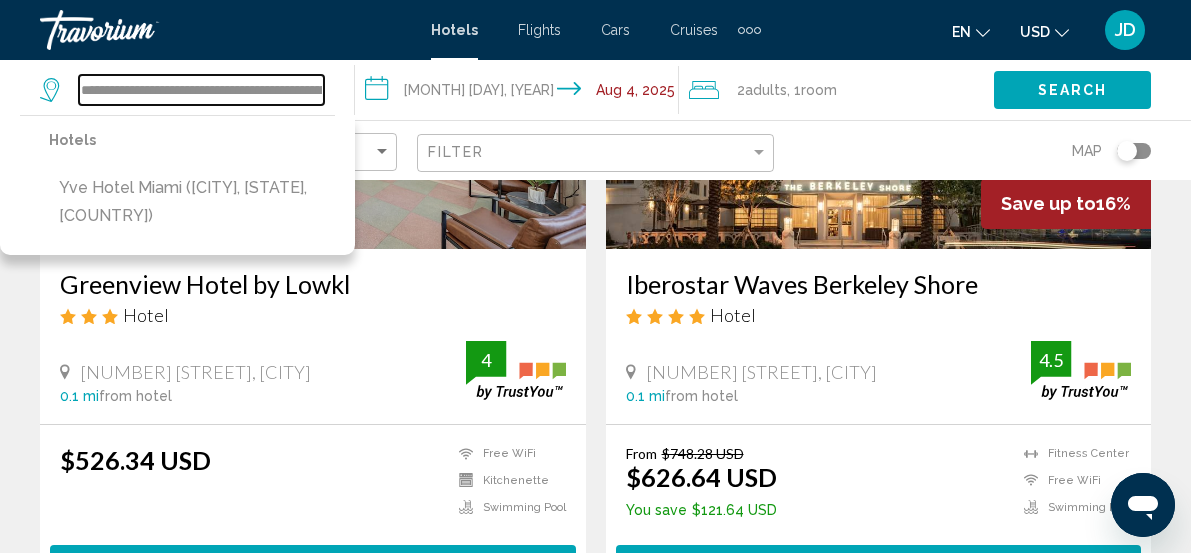 type on "**********" 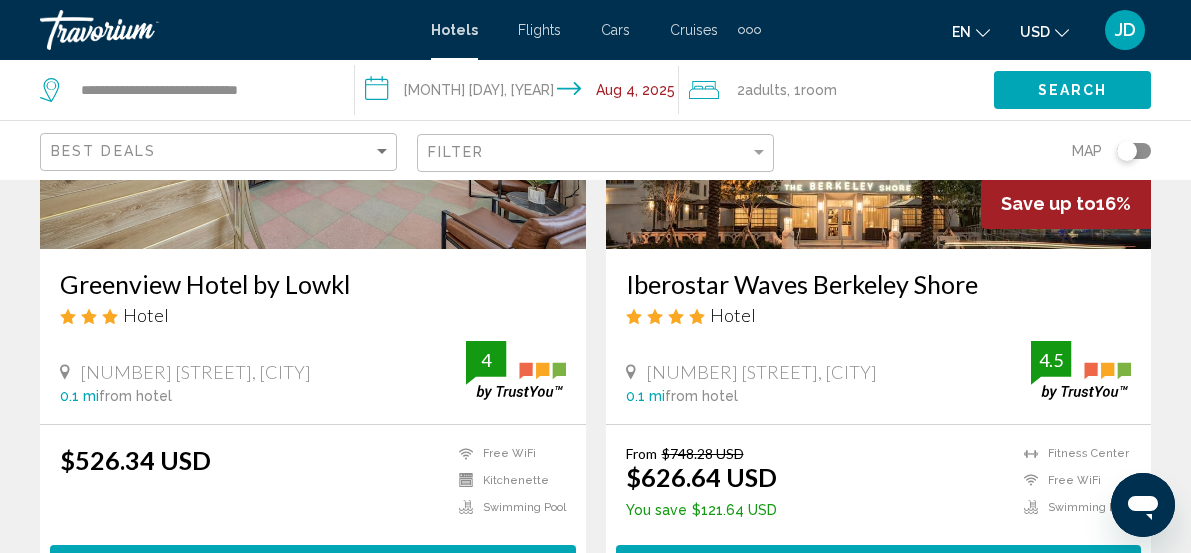 click on "**********" at bounding box center (521, 93) 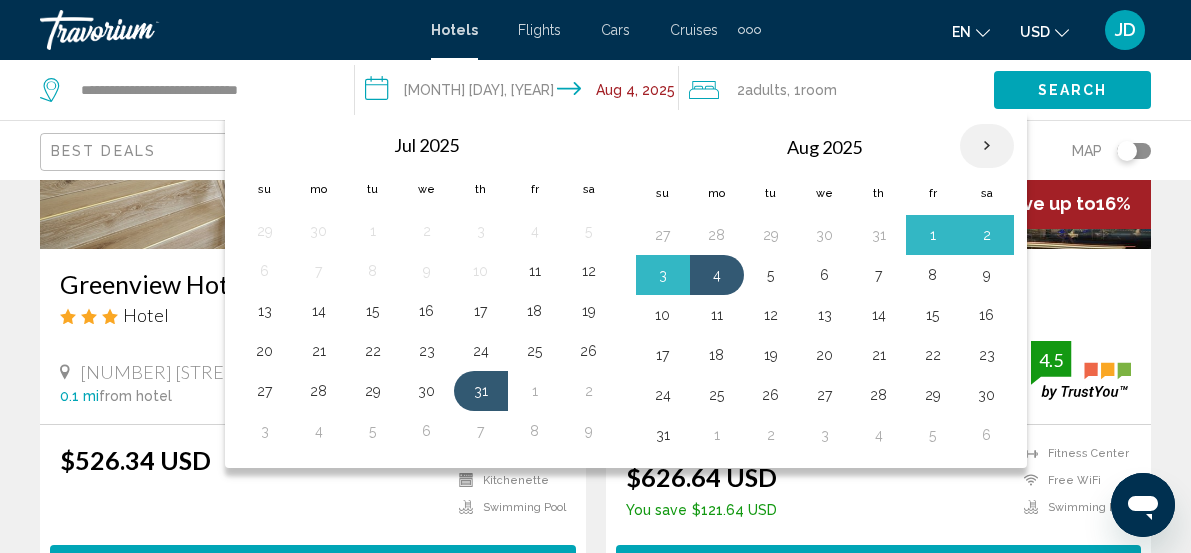 click at bounding box center [987, 146] 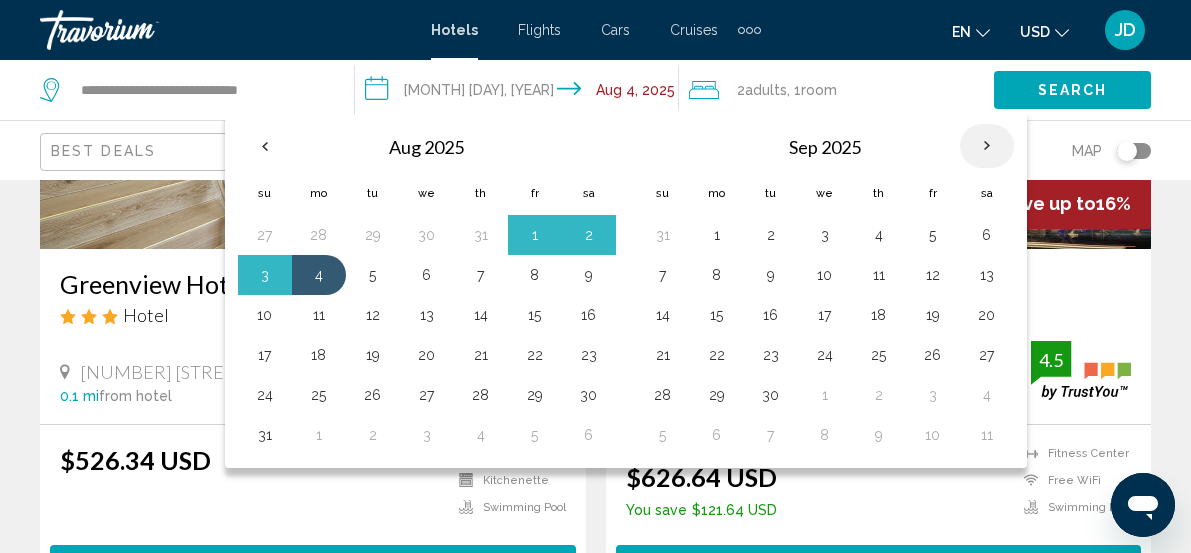 click at bounding box center (987, 146) 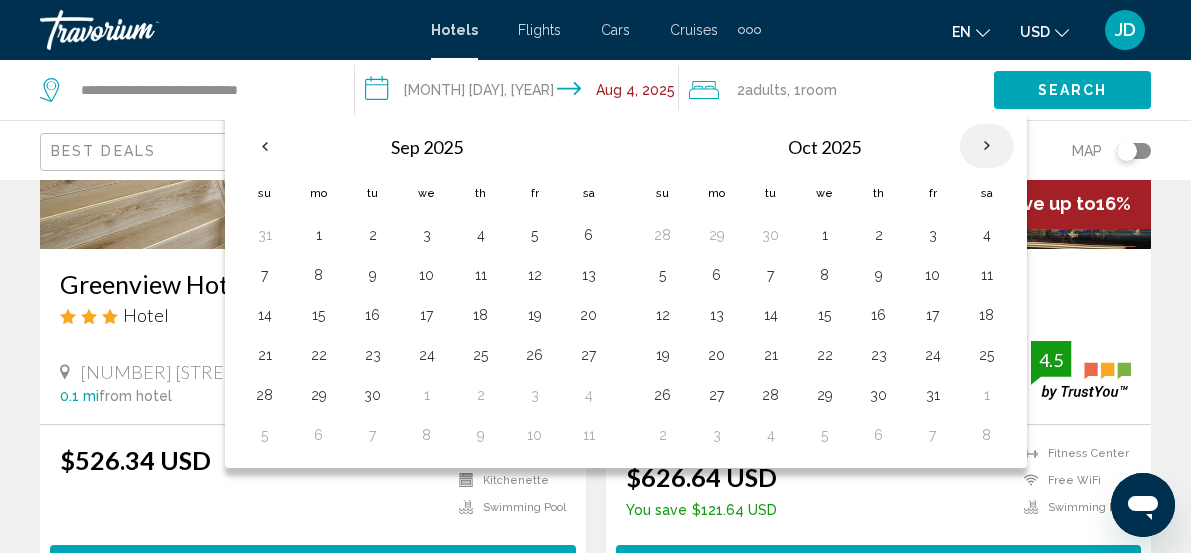 click at bounding box center [987, 146] 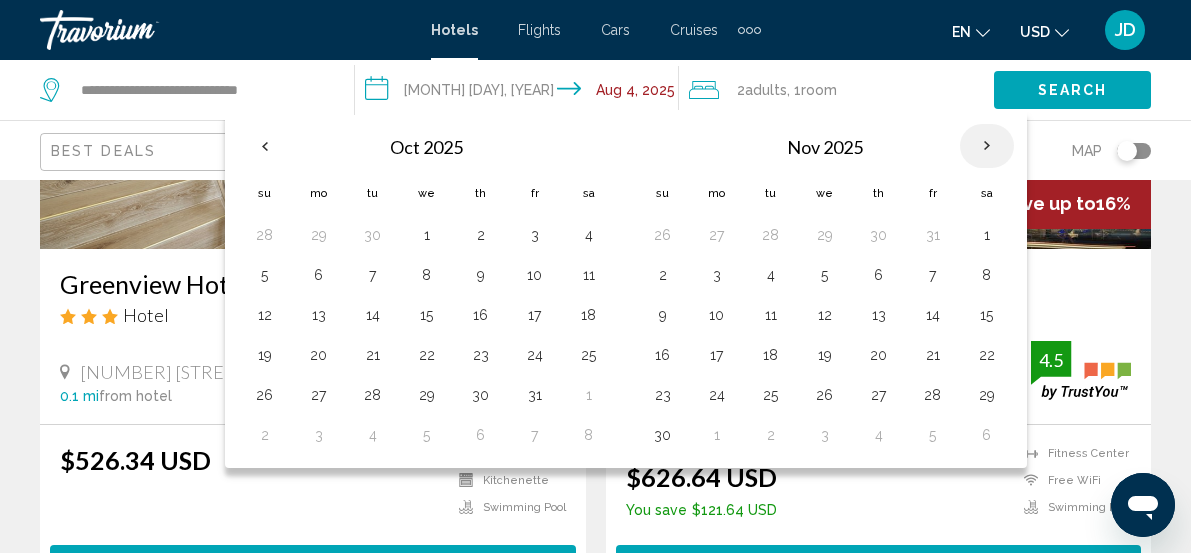 click at bounding box center [987, 146] 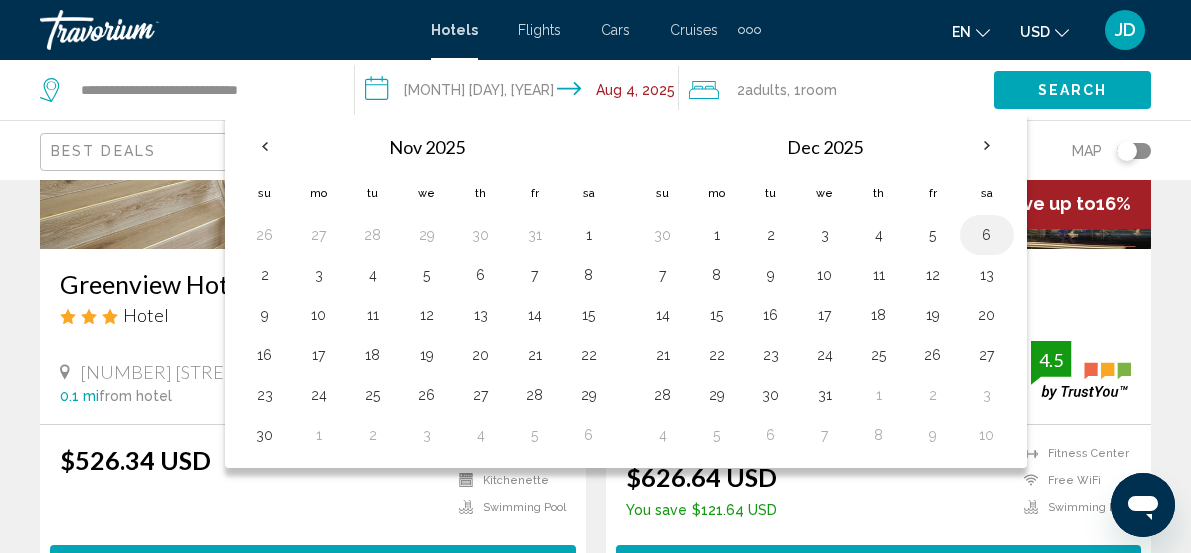 click on "6" at bounding box center (987, 235) 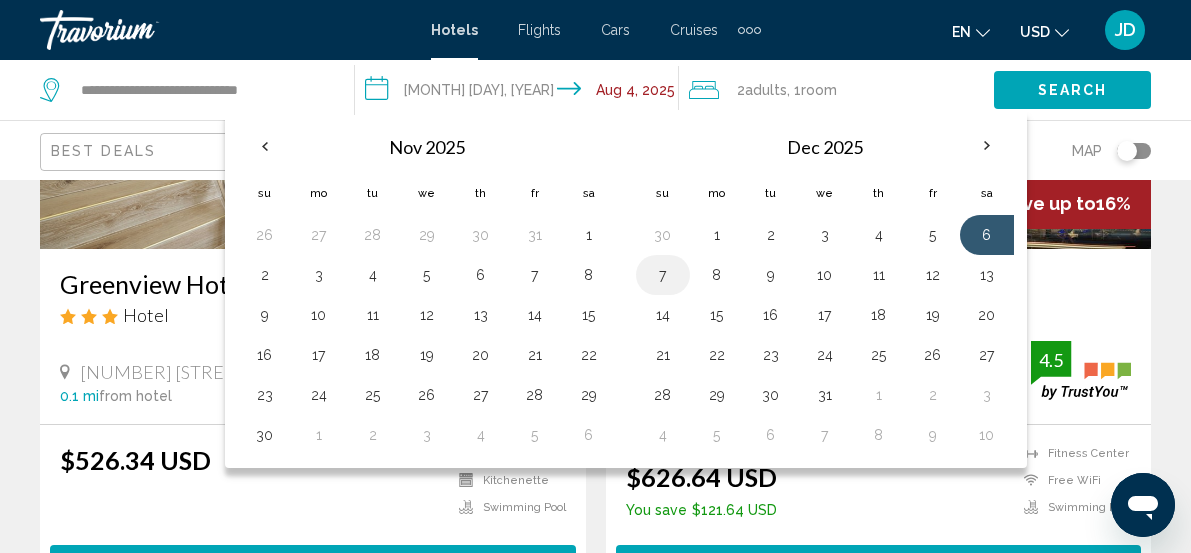 click on "7" at bounding box center [663, 275] 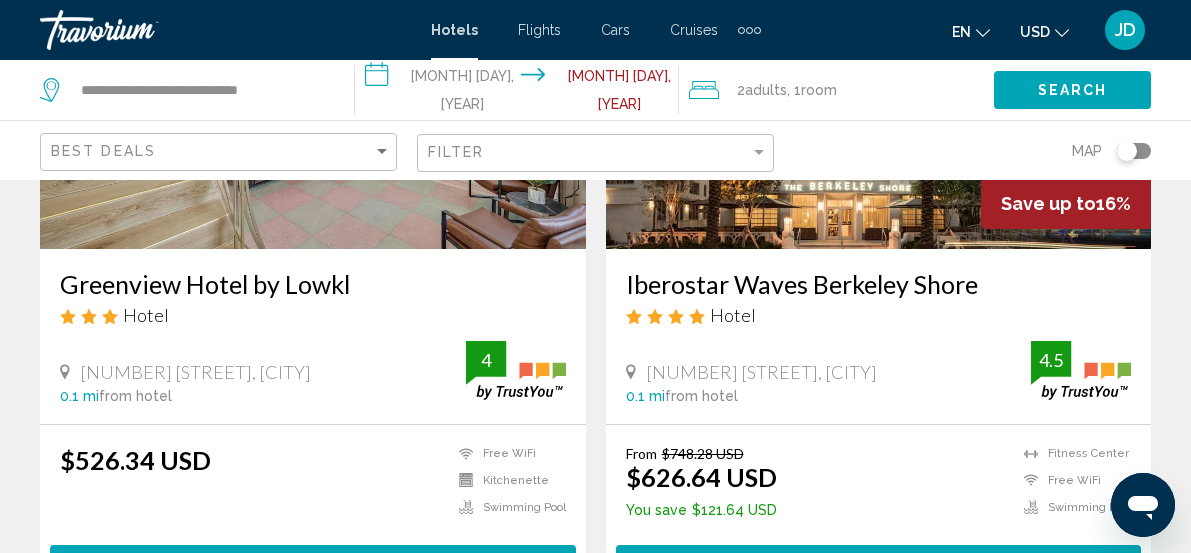 click on "Adults" 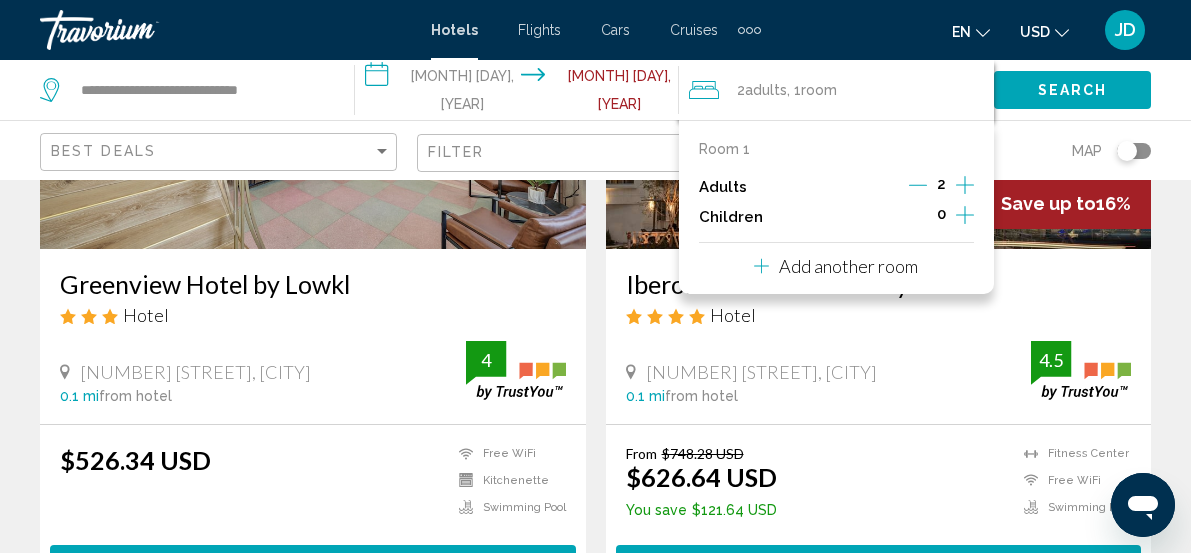 click 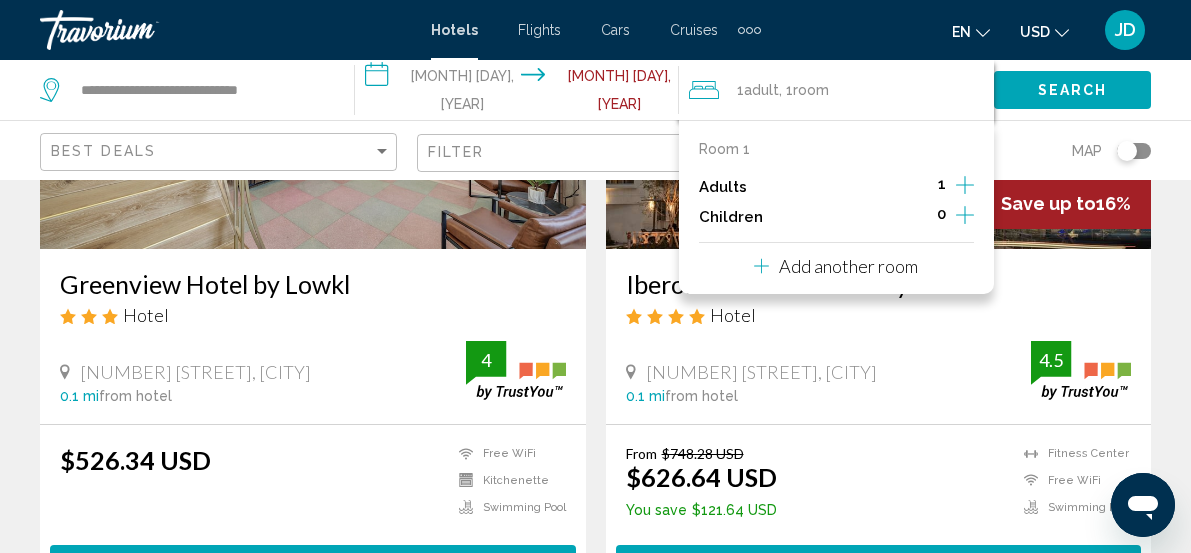 click 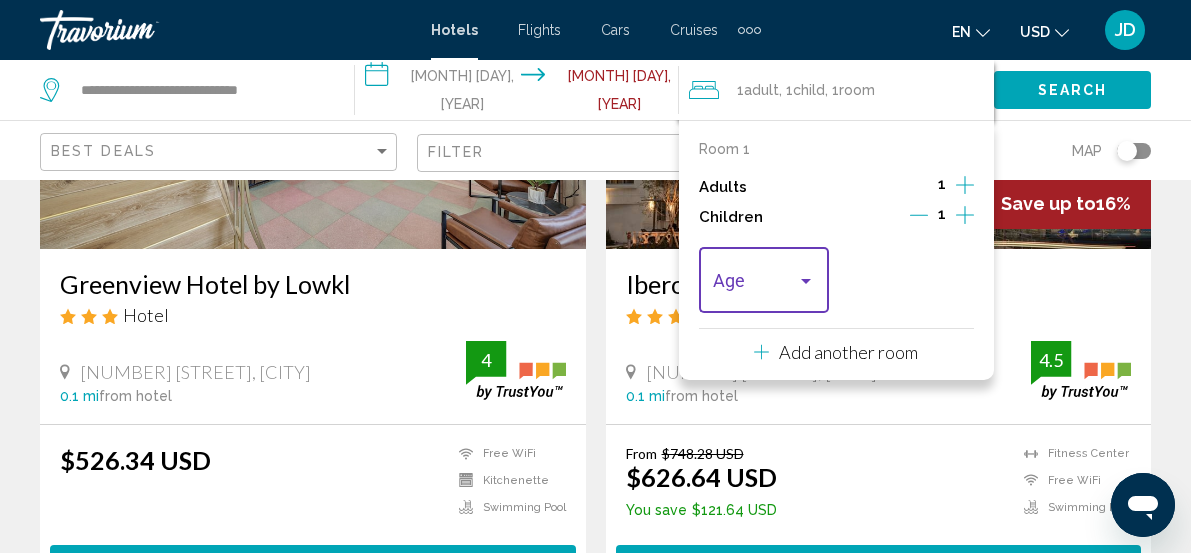 click at bounding box center [806, 281] 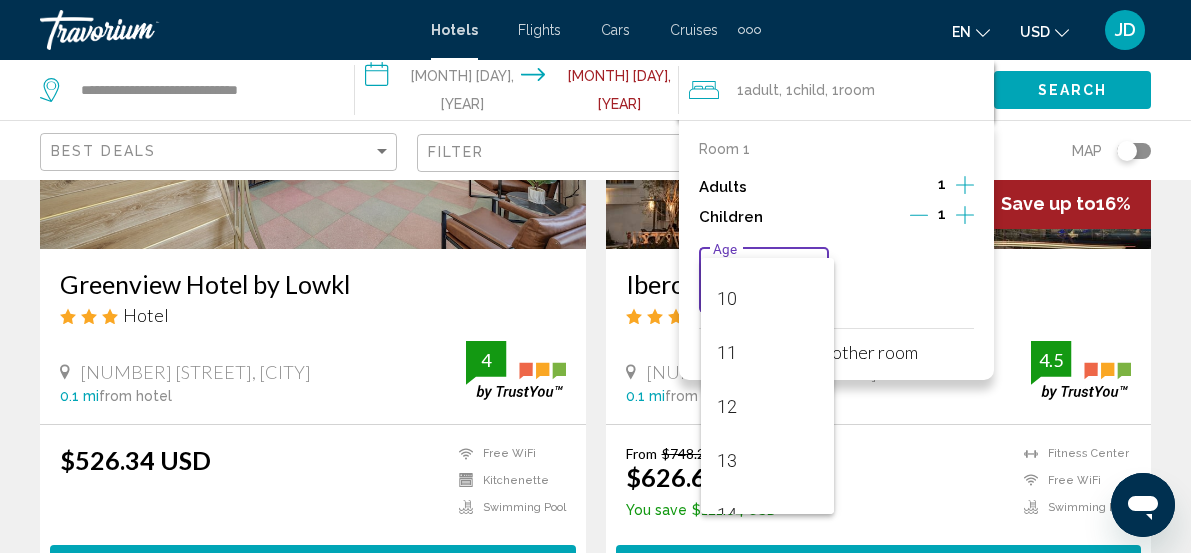 scroll, scrollTop: 535, scrollLeft: 0, axis: vertical 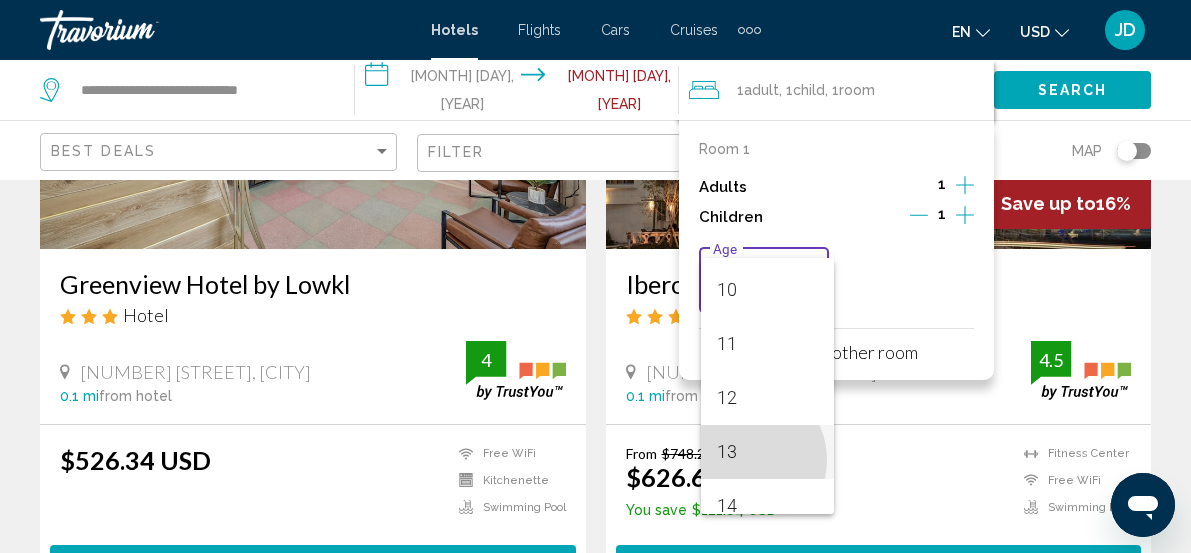 click on "13" at bounding box center [767, 452] 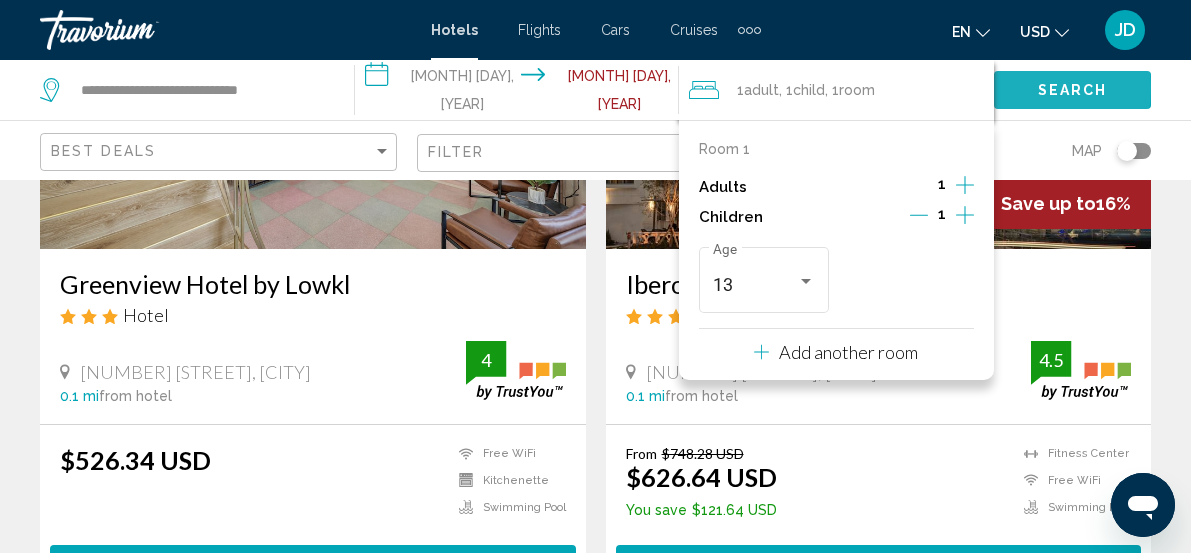 click on "Search" 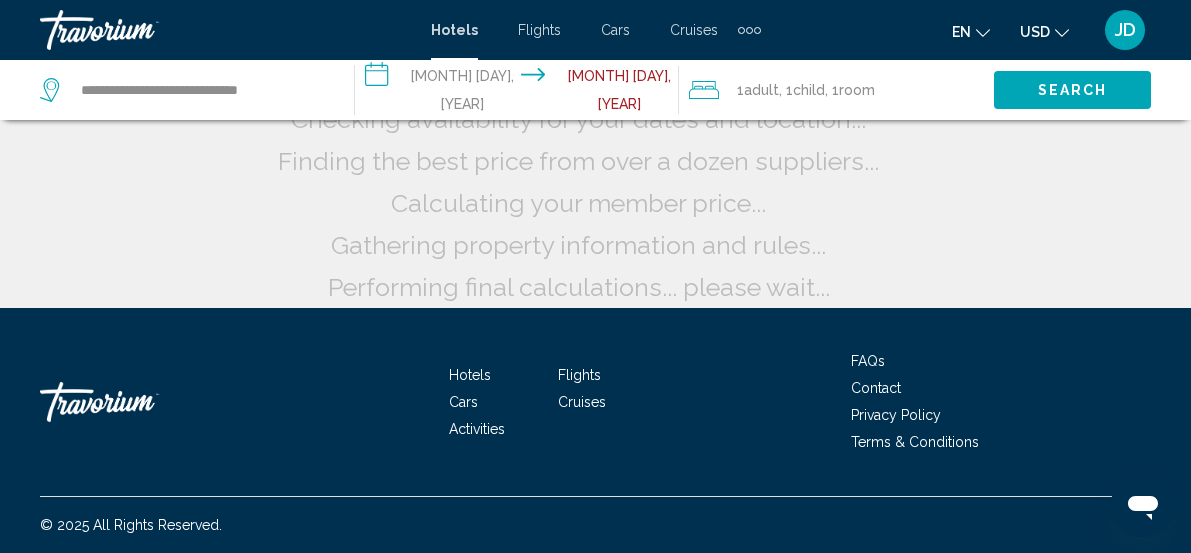 scroll, scrollTop: 104, scrollLeft: 0, axis: vertical 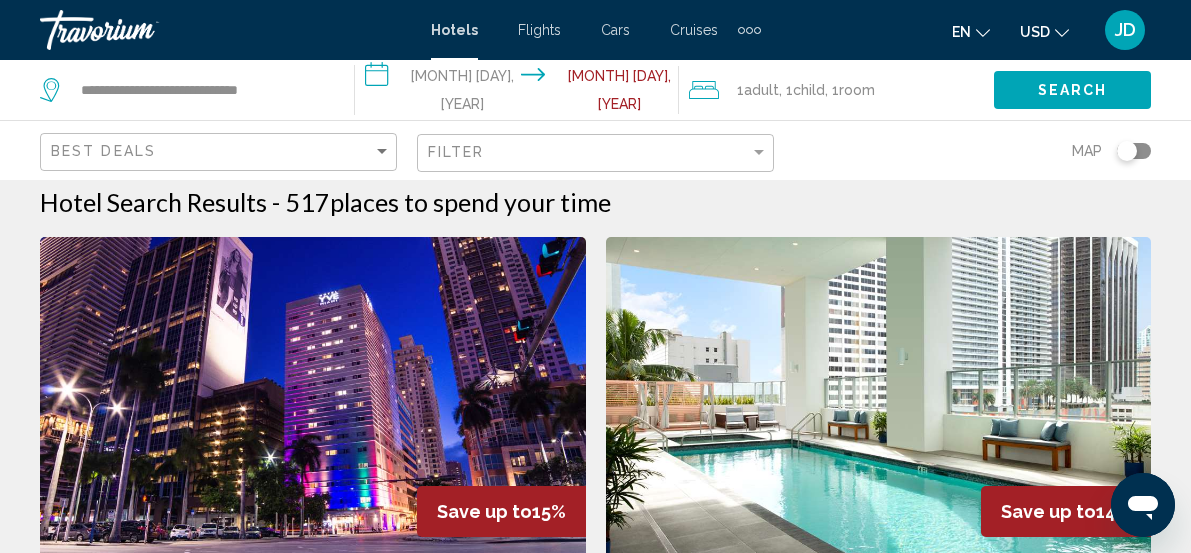 click at bounding box center (313, 397) 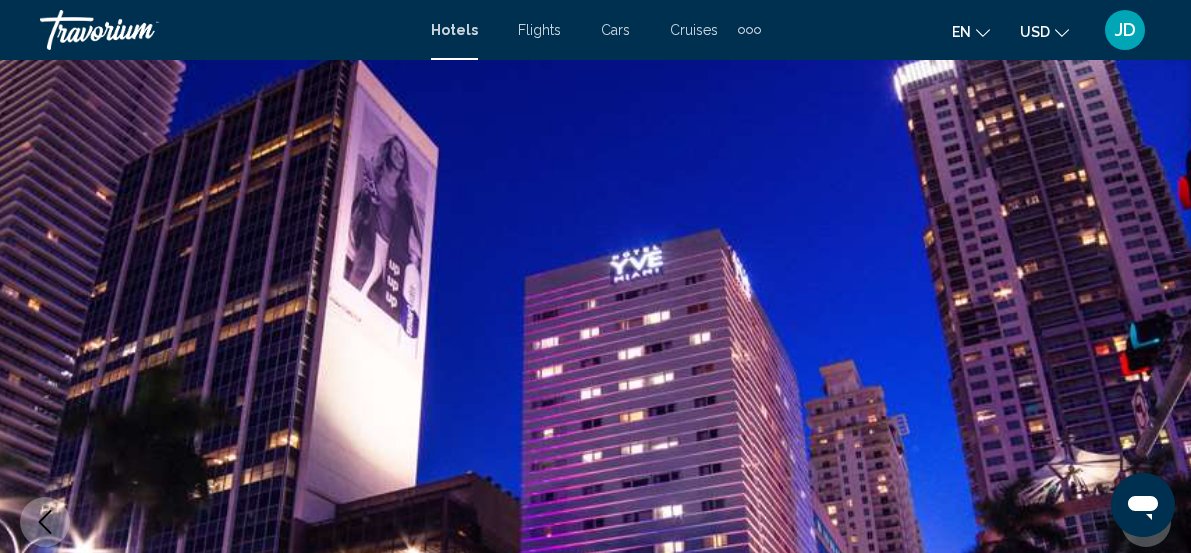 scroll, scrollTop: 258, scrollLeft: 0, axis: vertical 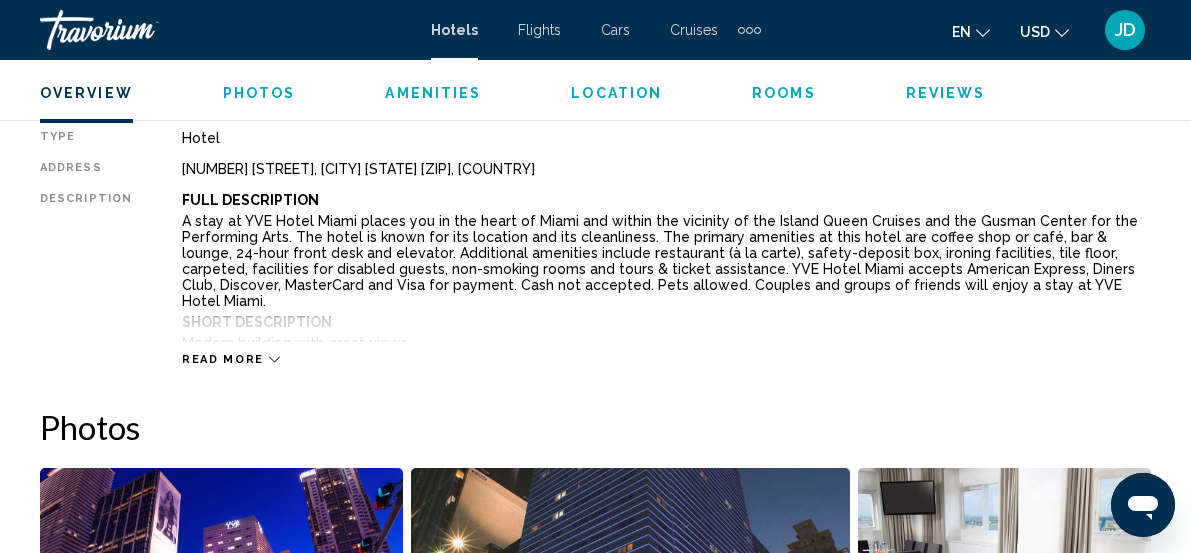 click on "Photos" at bounding box center [259, 93] 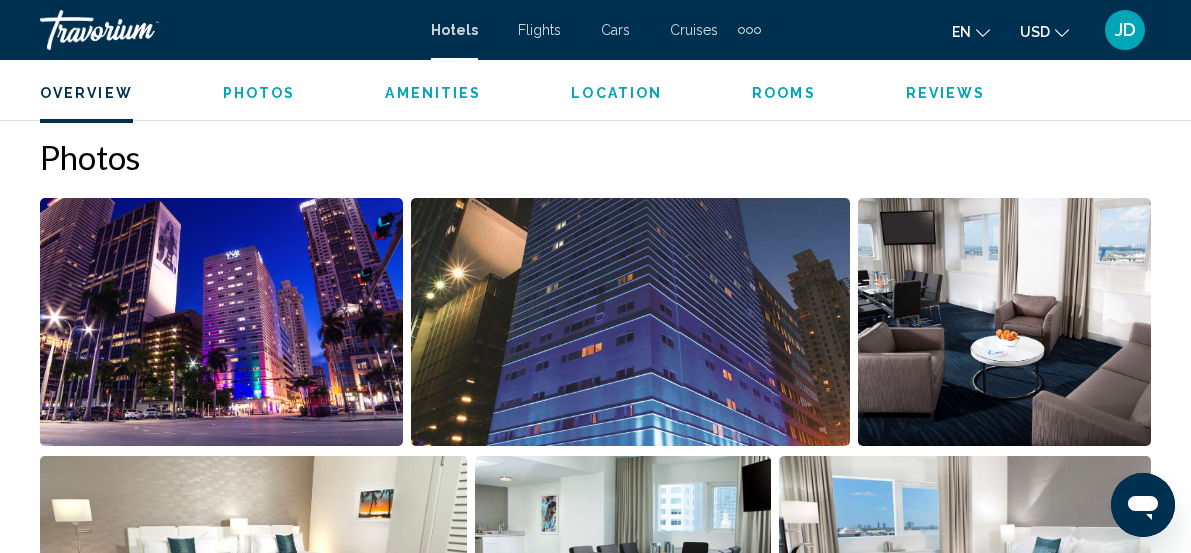 scroll, scrollTop: 1328, scrollLeft: 0, axis: vertical 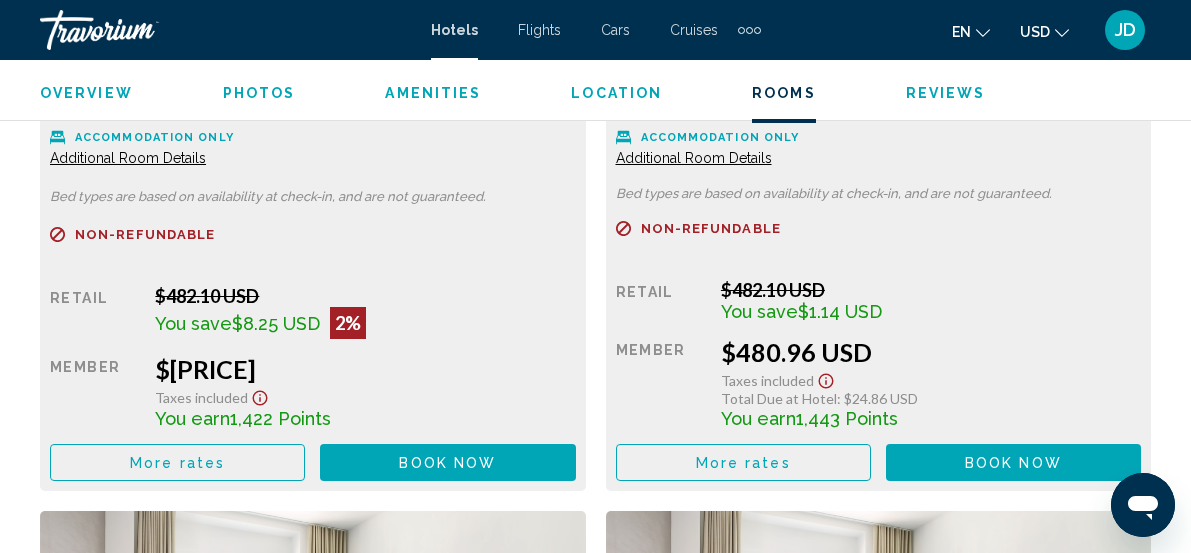 click on "Additional Room Details" at bounding box center [128, -1904] 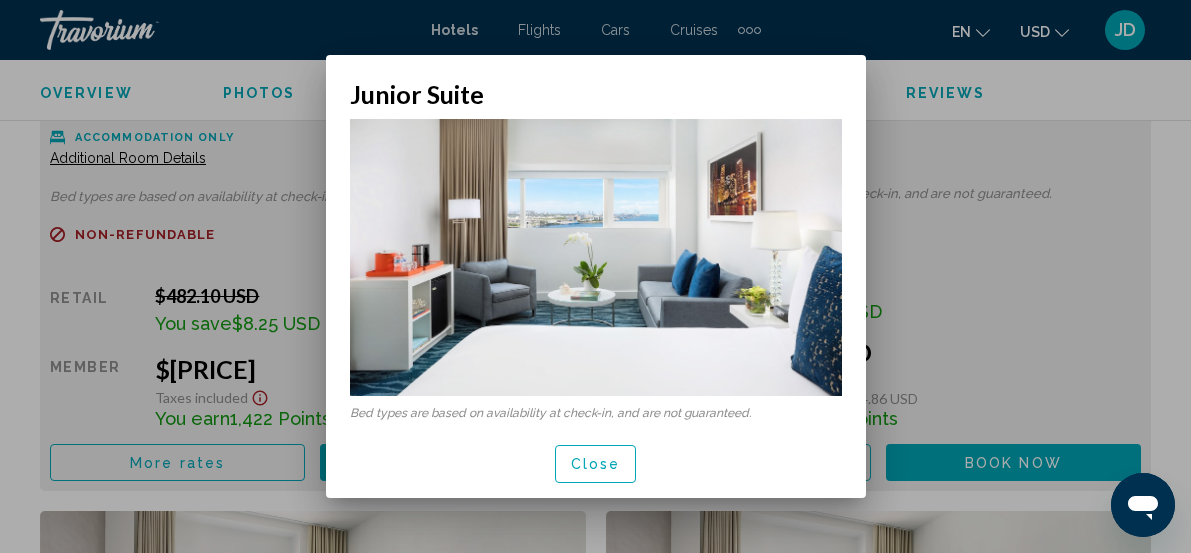 click on "Close" at bounding box center [596, 463] 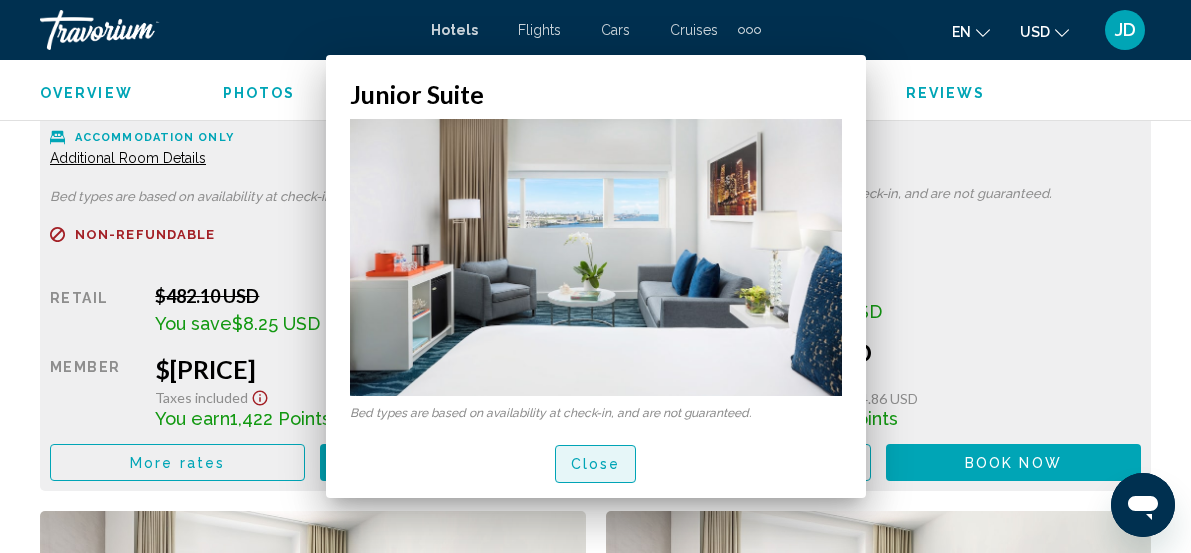 scroll, scrollTop: 5409, scrollLeft: 0, axis: vertical 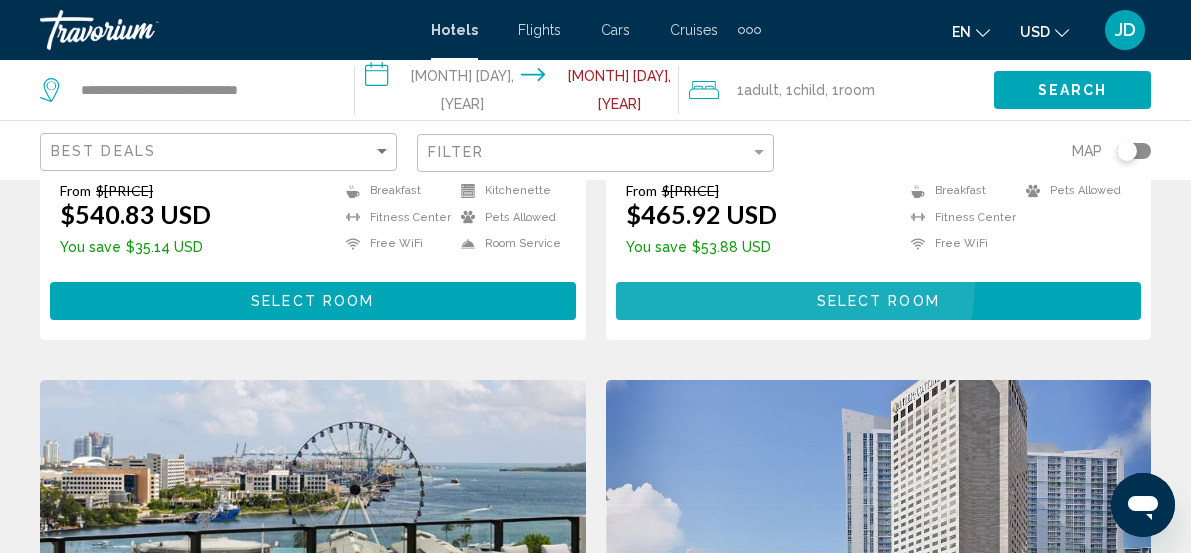 click on "Select Room" at bounding box center [879, 300] 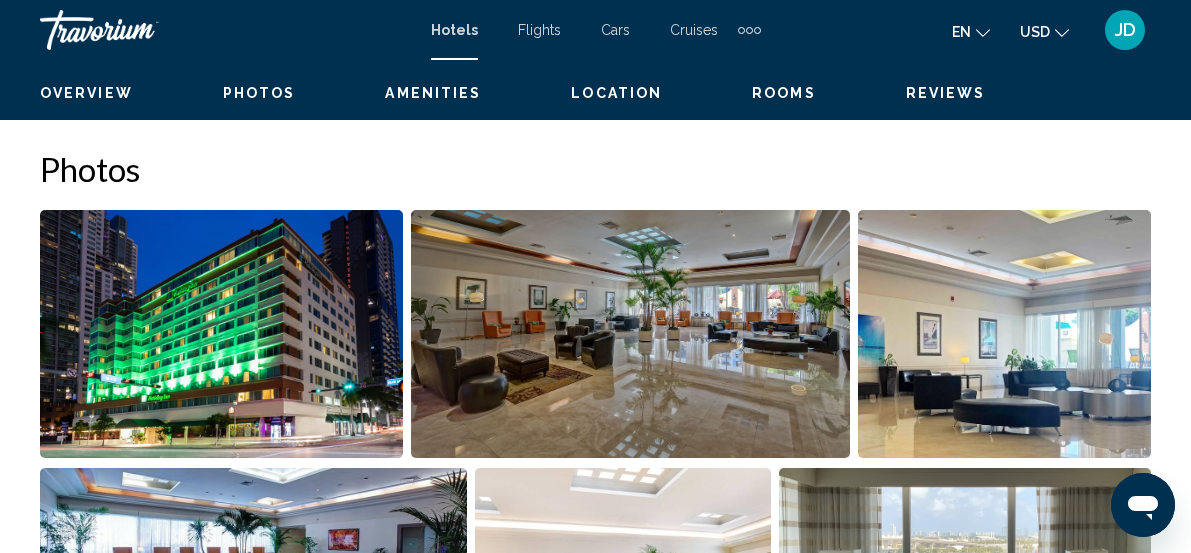scroll, scrollTop: 258, scrollLeft: 0, axis: vertical 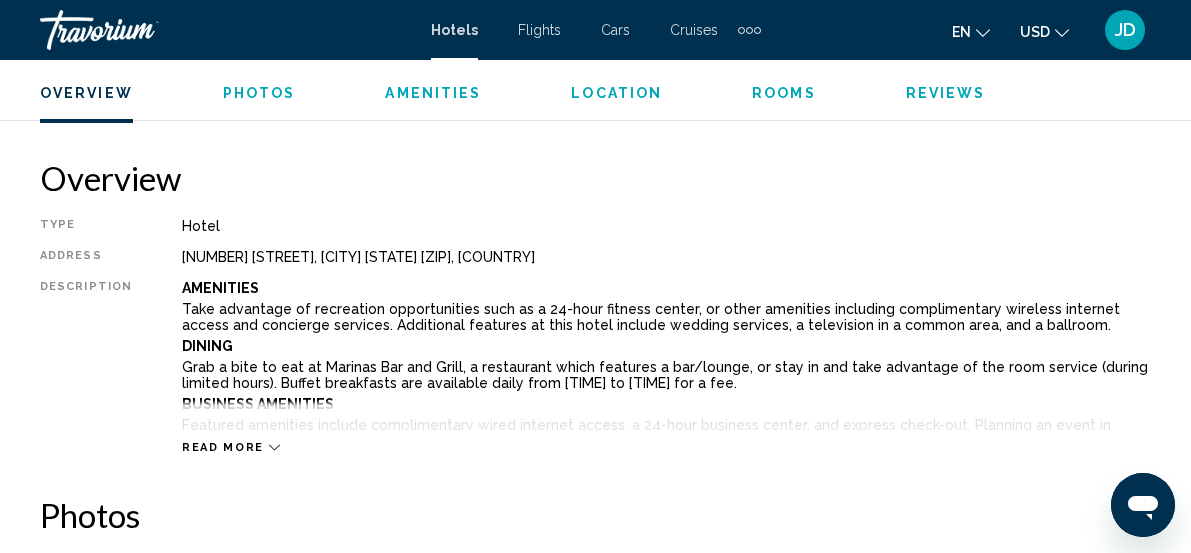 click on "Photos" at bounding box center (259, 93) 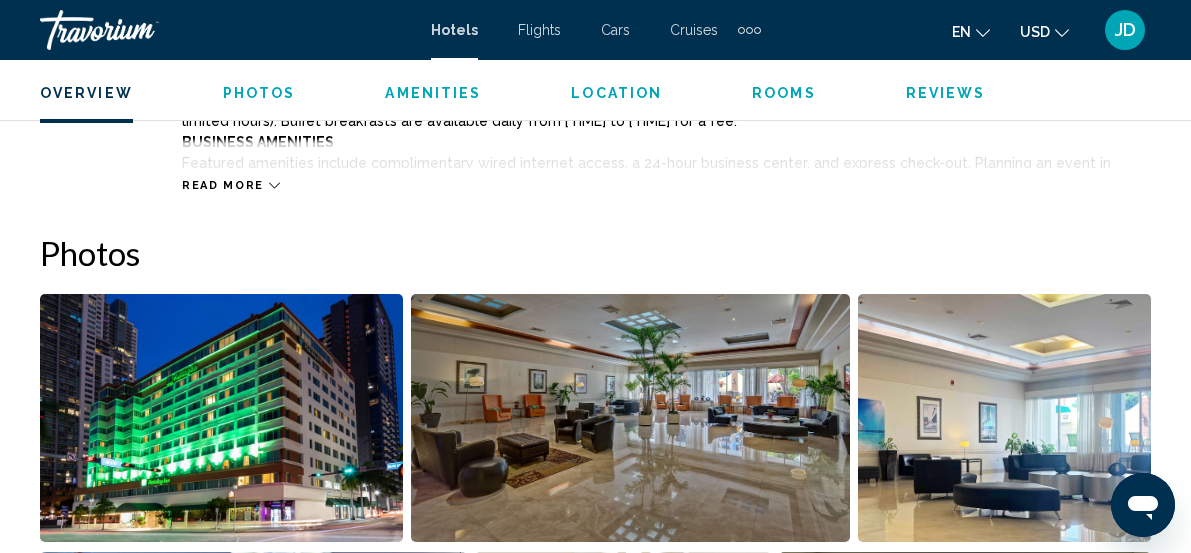 scroll, scrollTop: 1328, scrollLeft: 0, axis: vertical 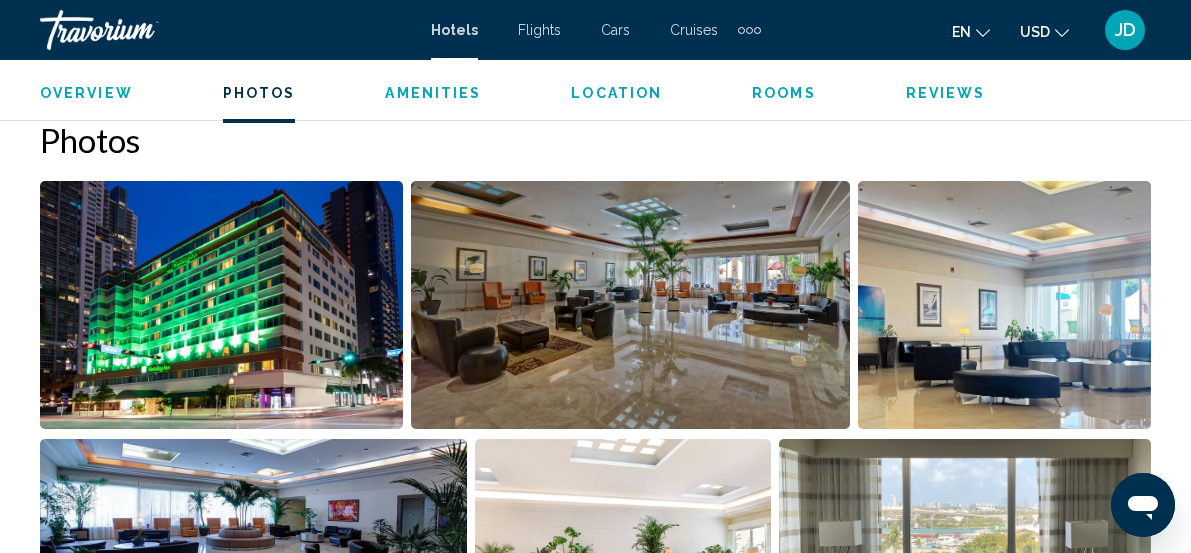 click at bounding box center [221, 305] 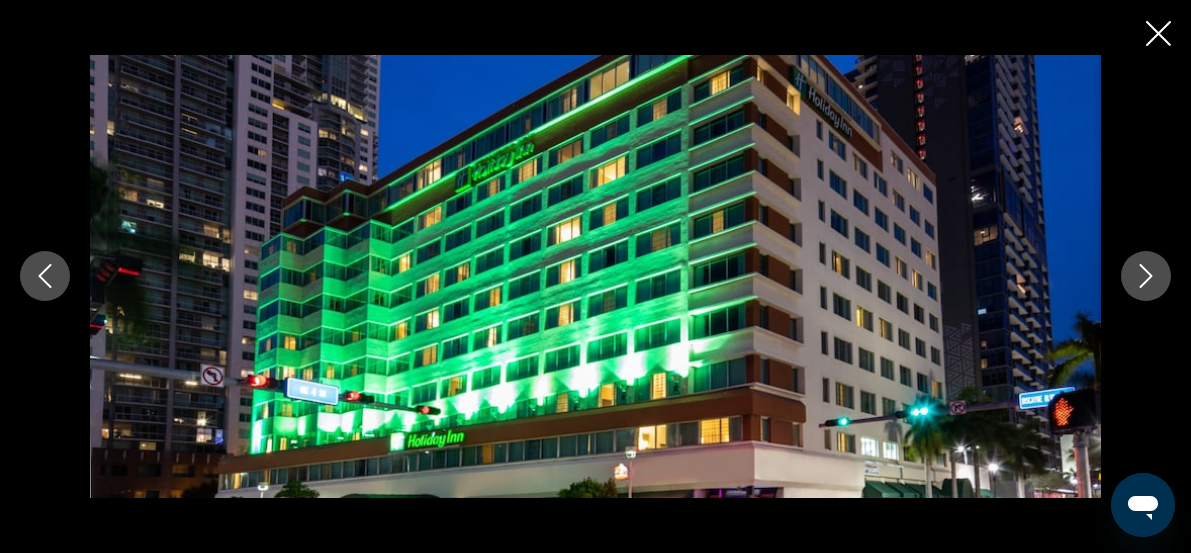 scroll, scrollTop: 1820, scrollLeft: 0, axis: vertical 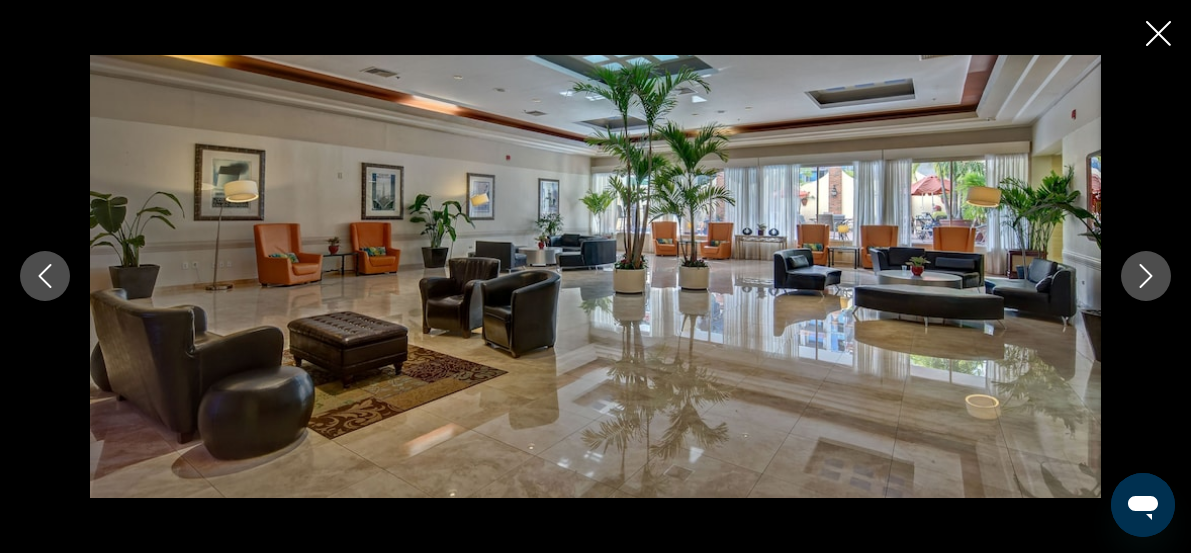 click 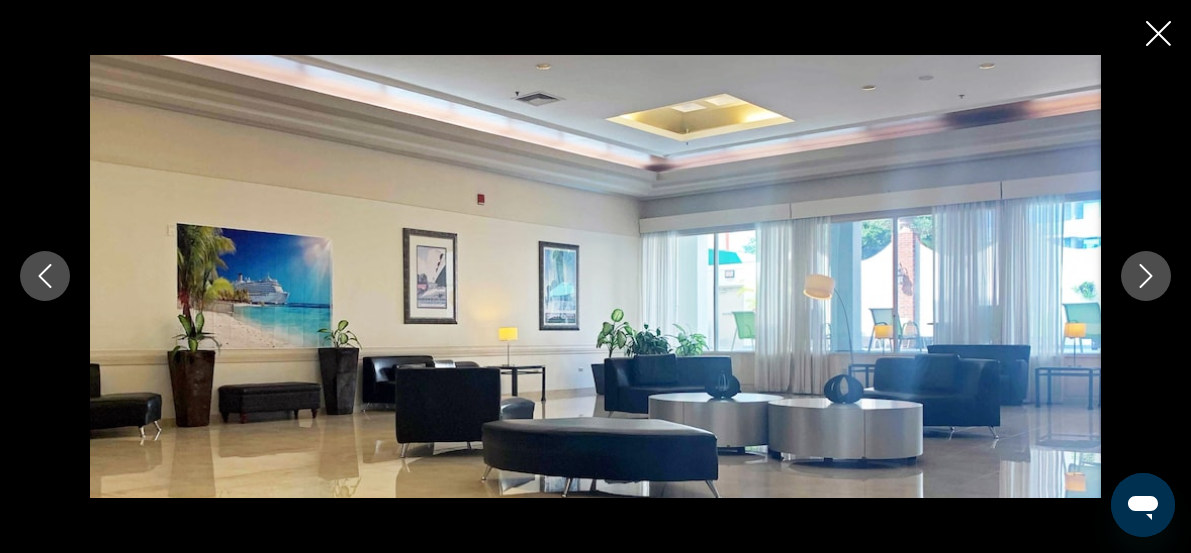 click 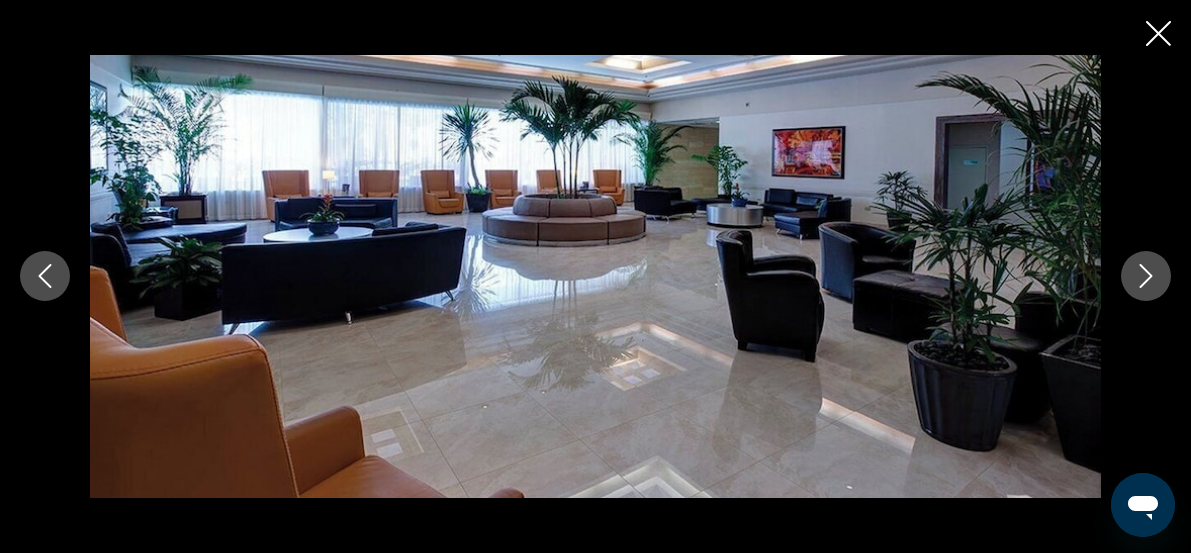 click 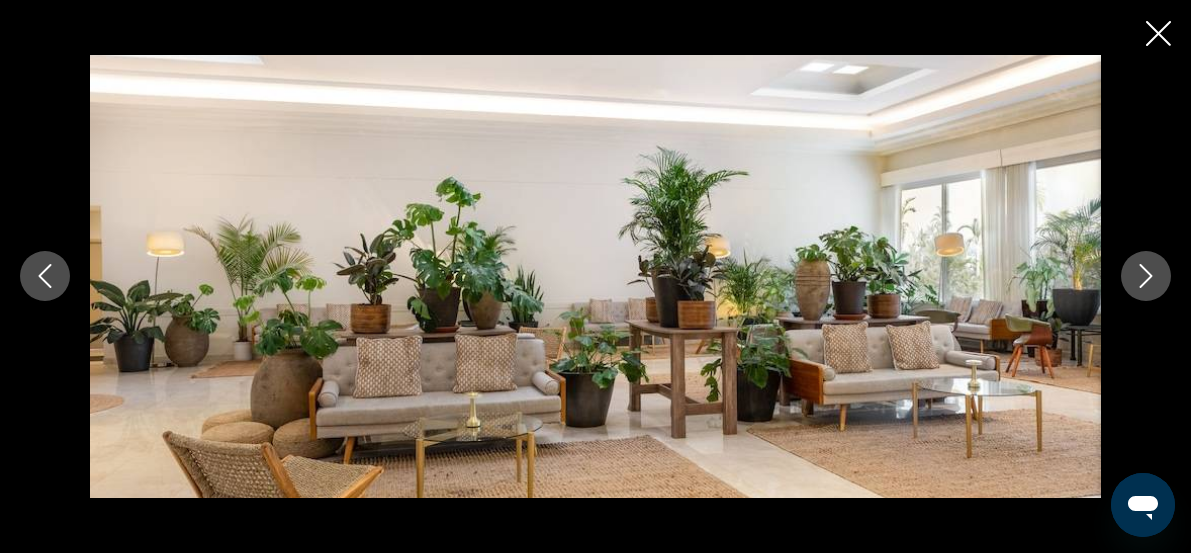 click 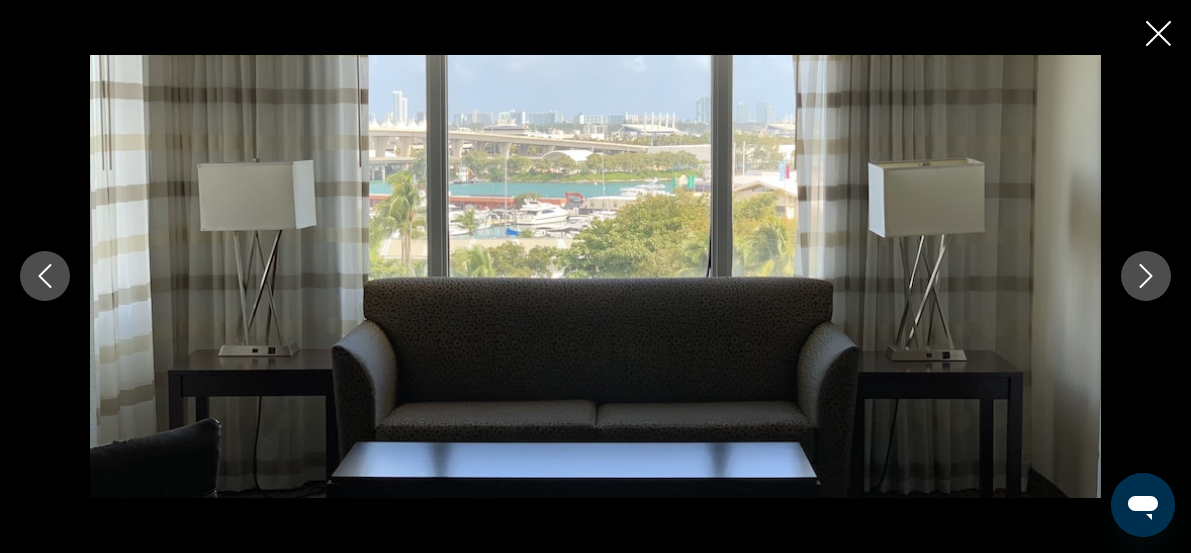 click 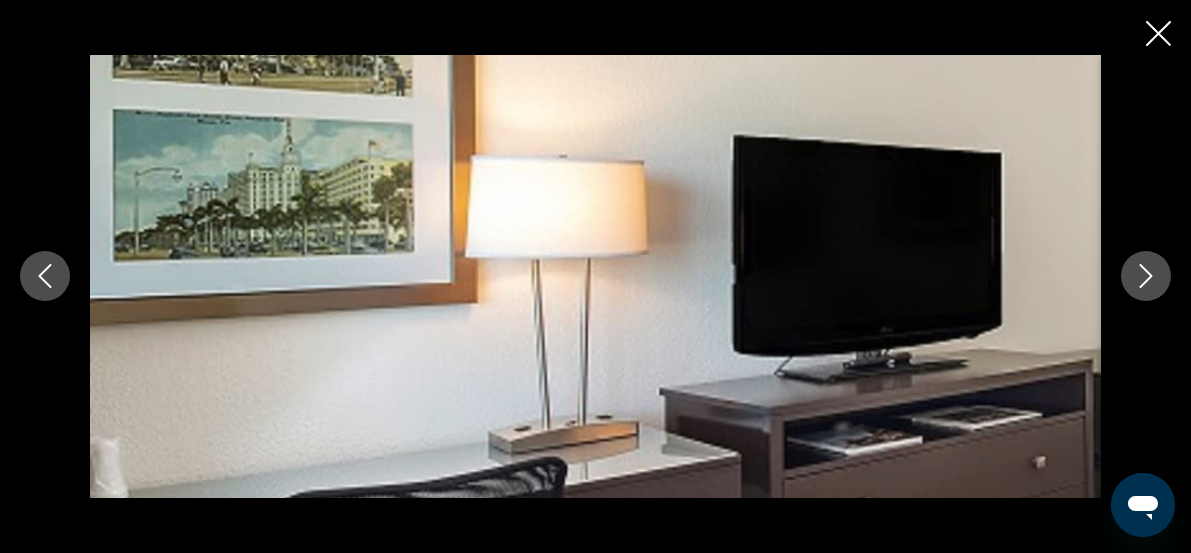 click 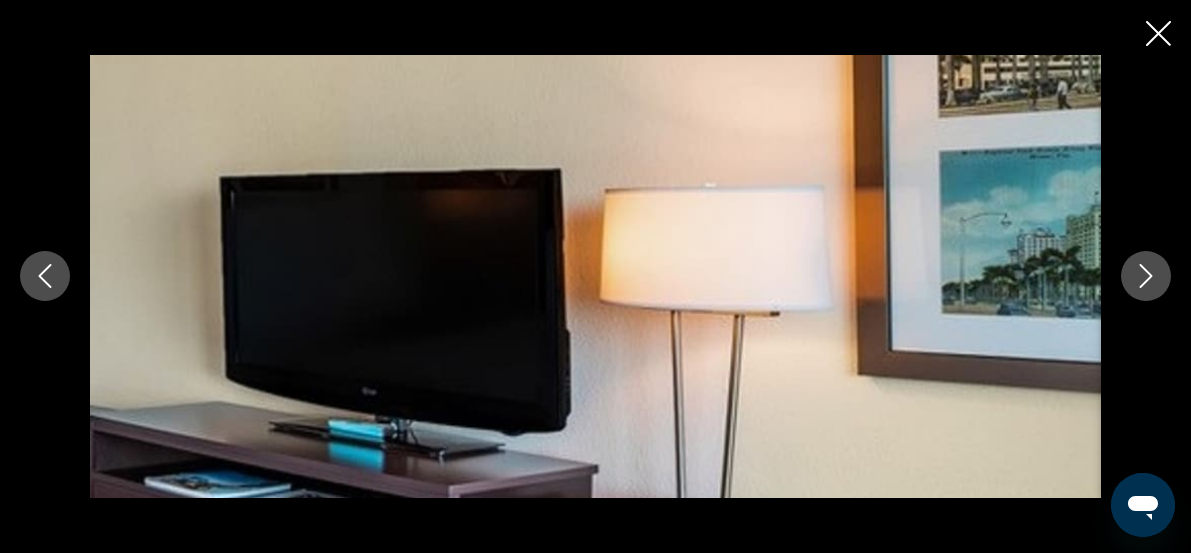 click 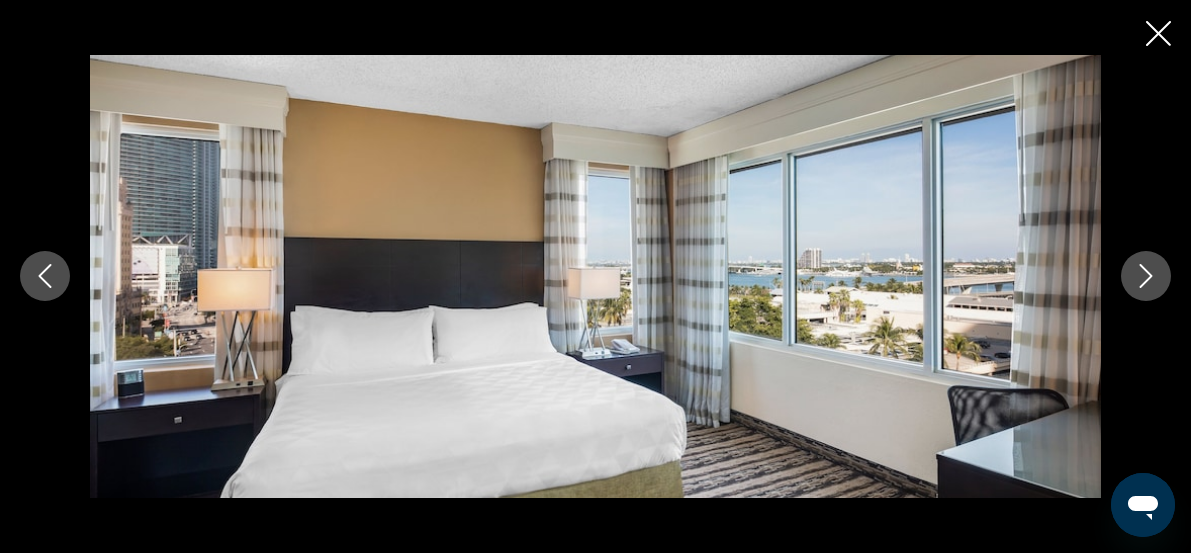 click 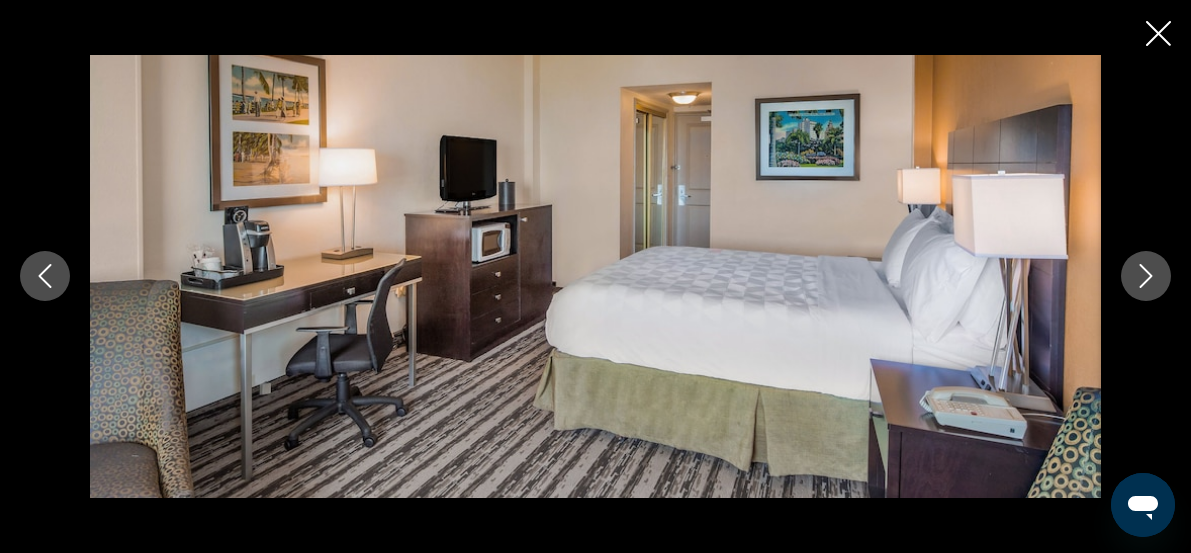 click 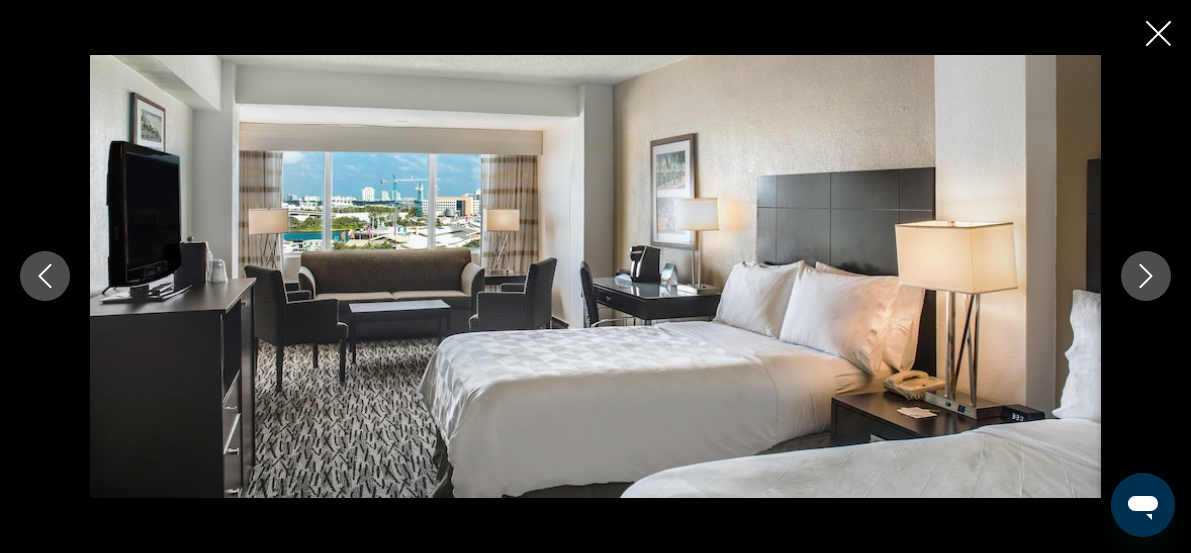 click 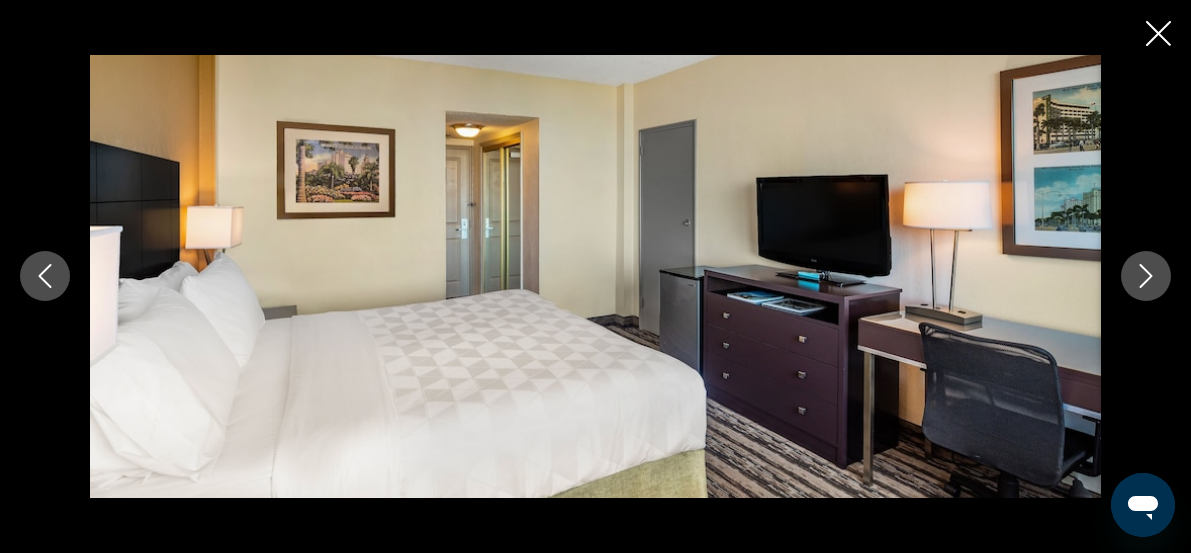 click 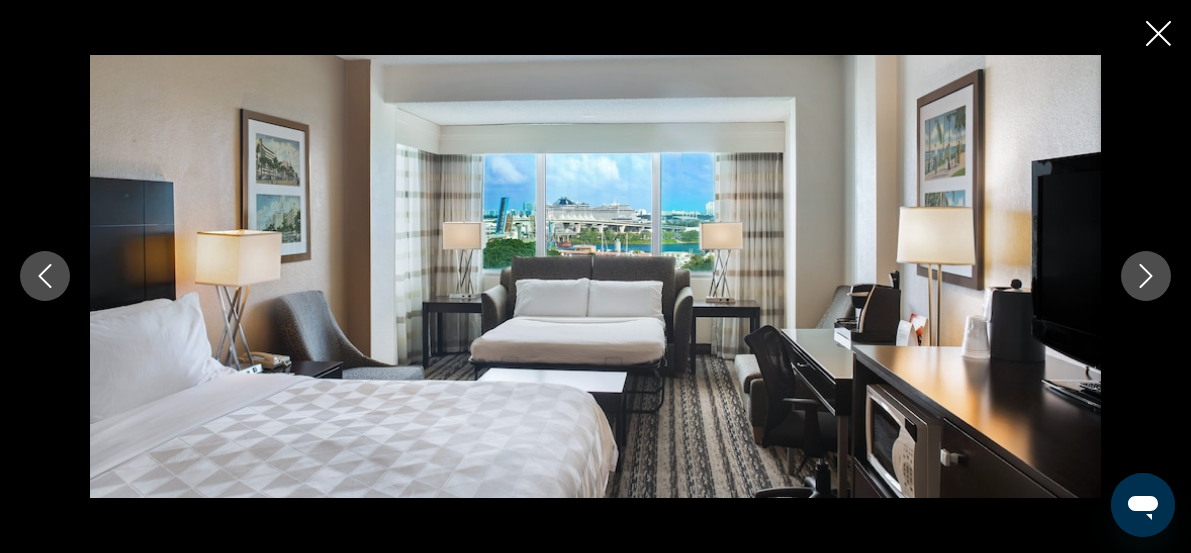 click 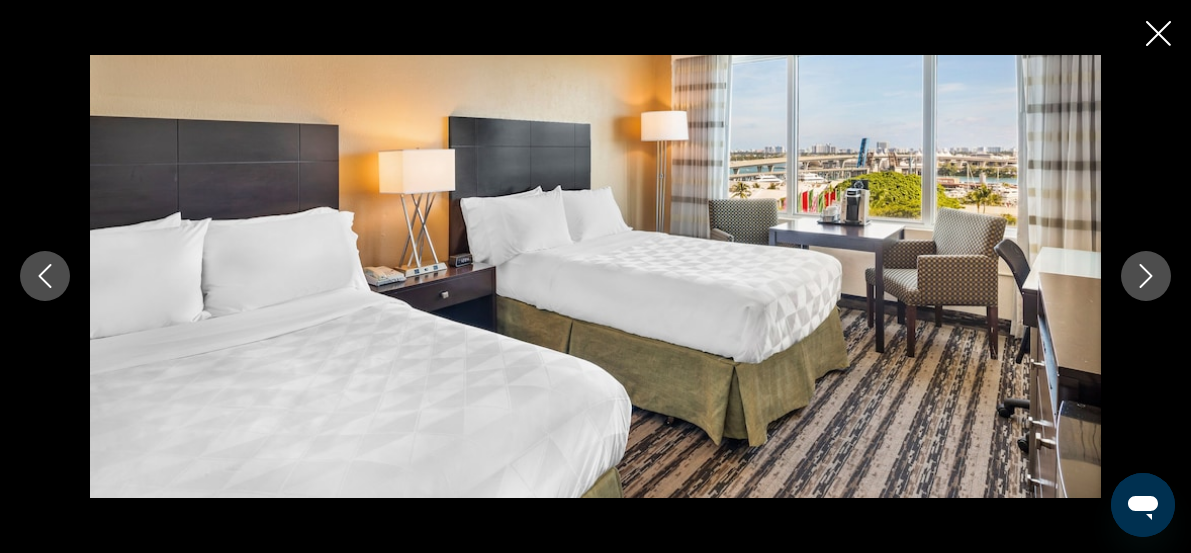 click 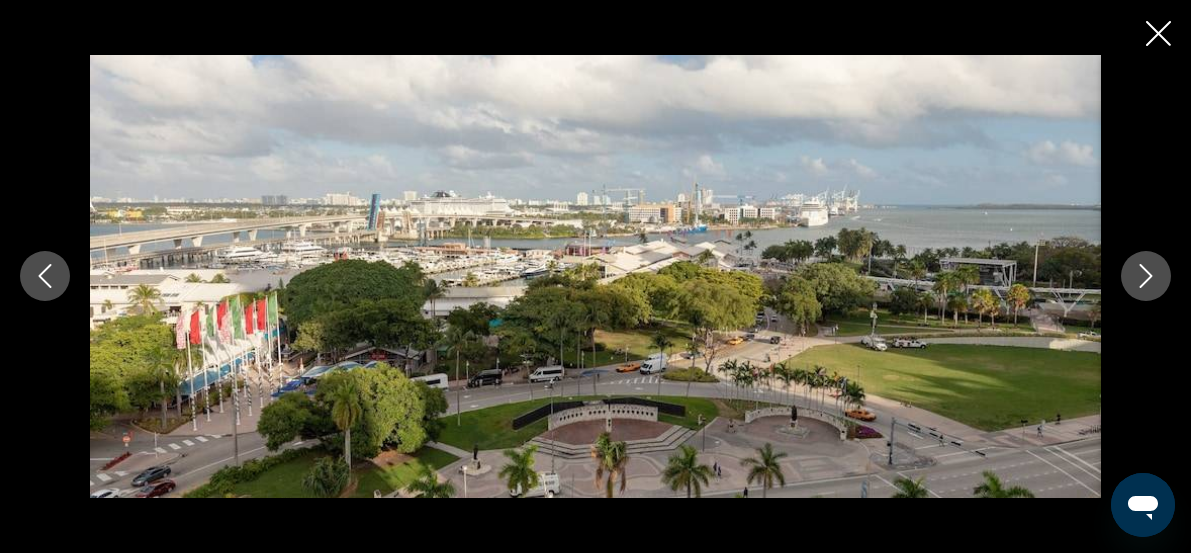click 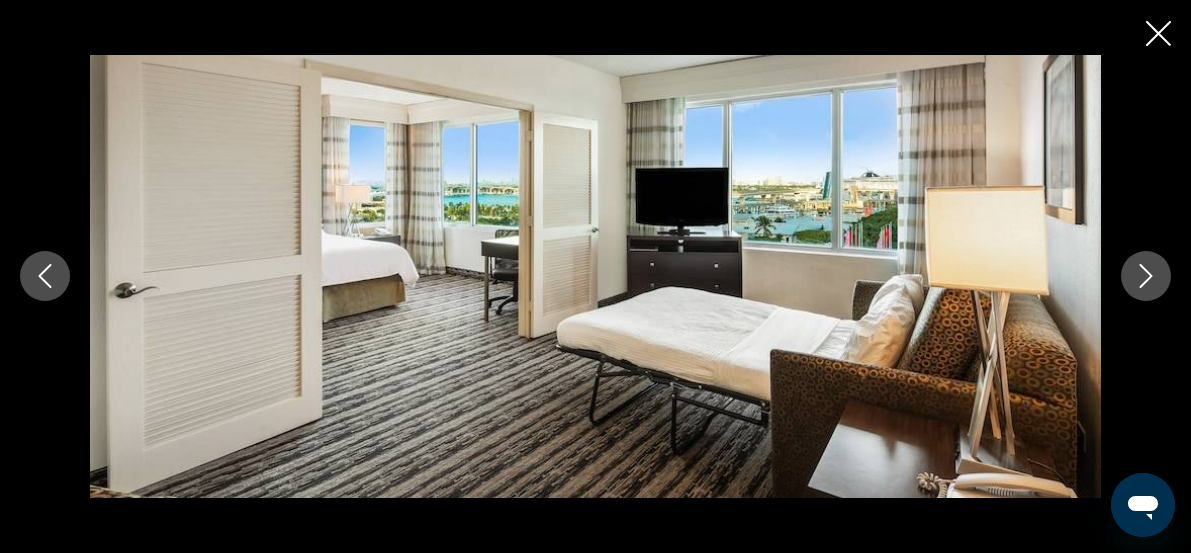 click 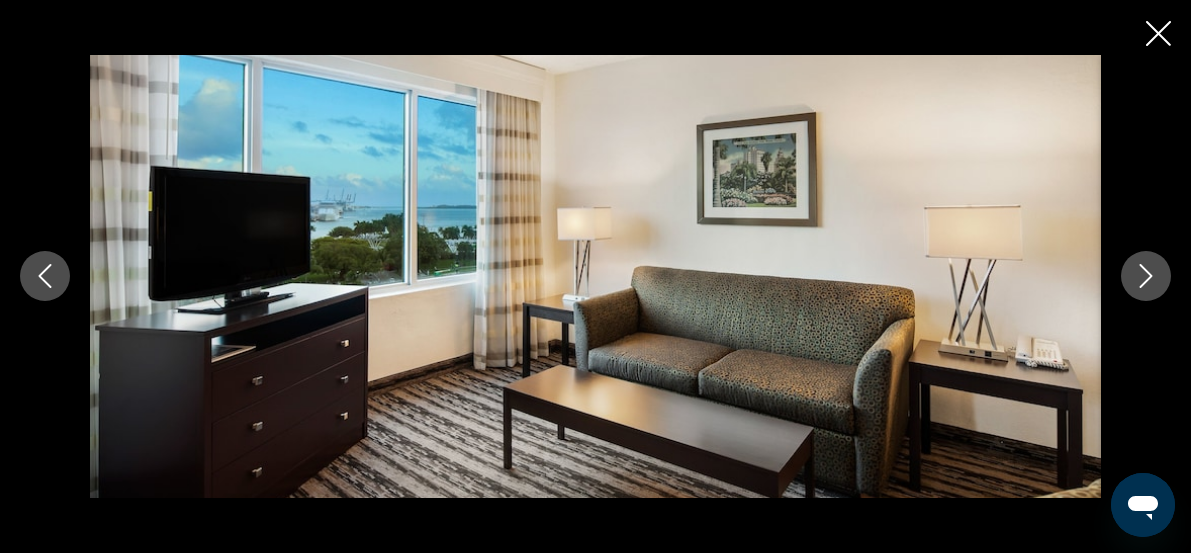 click 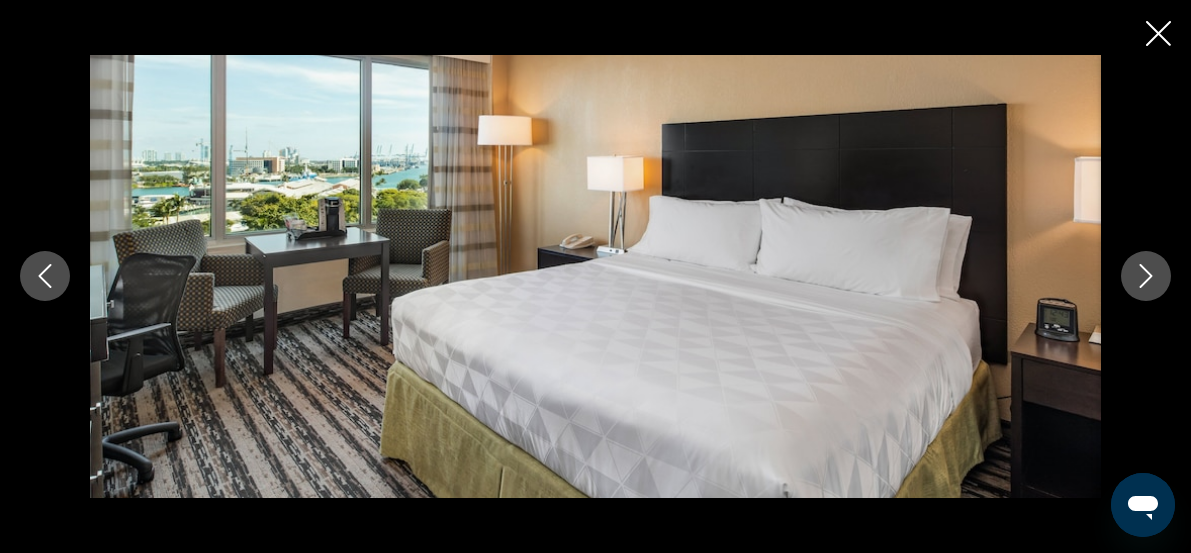 click 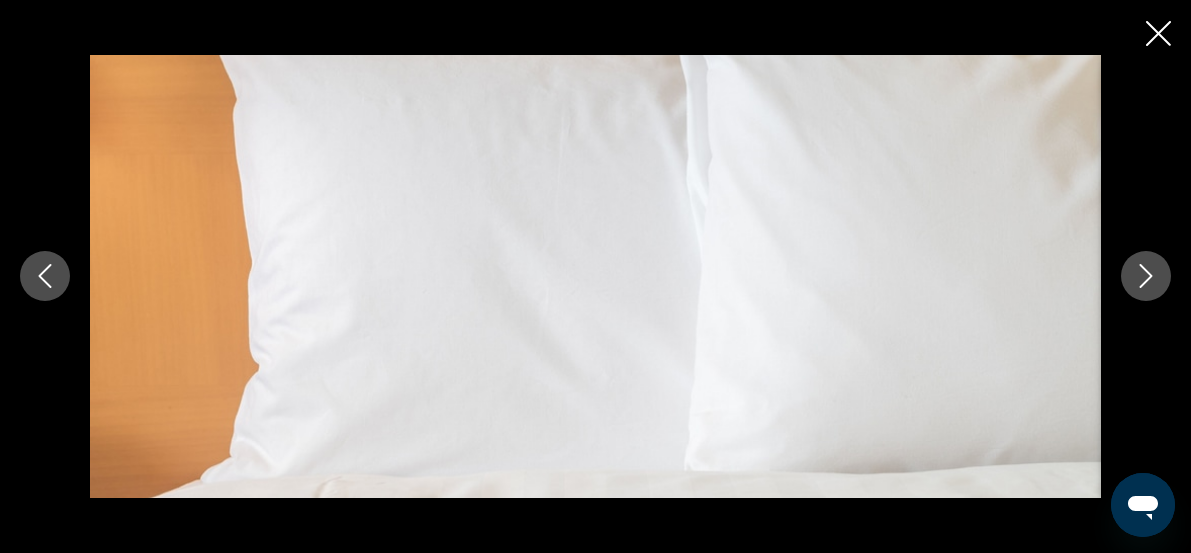 click 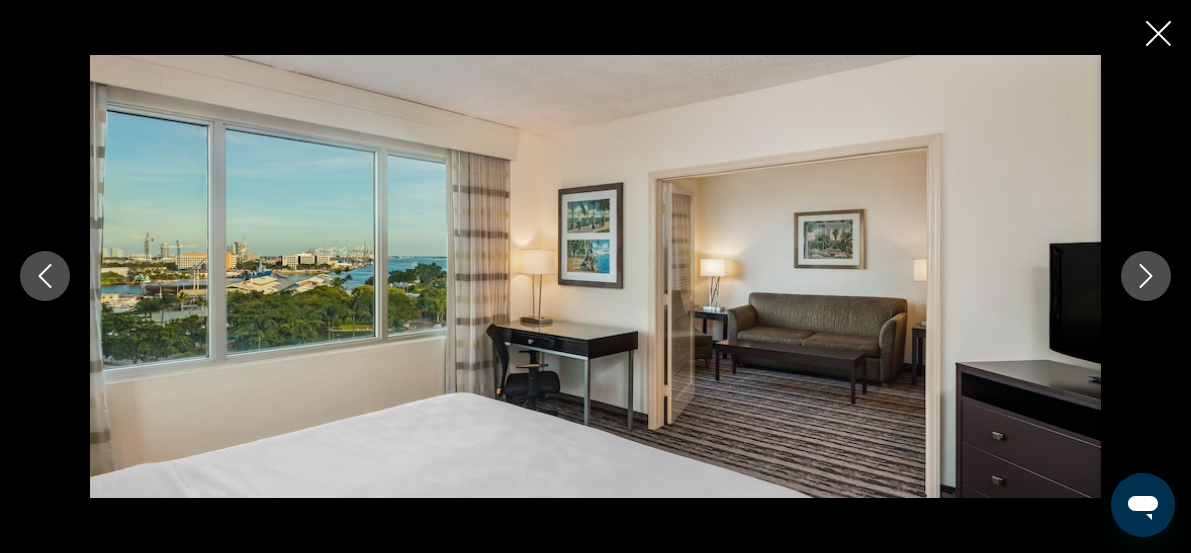click 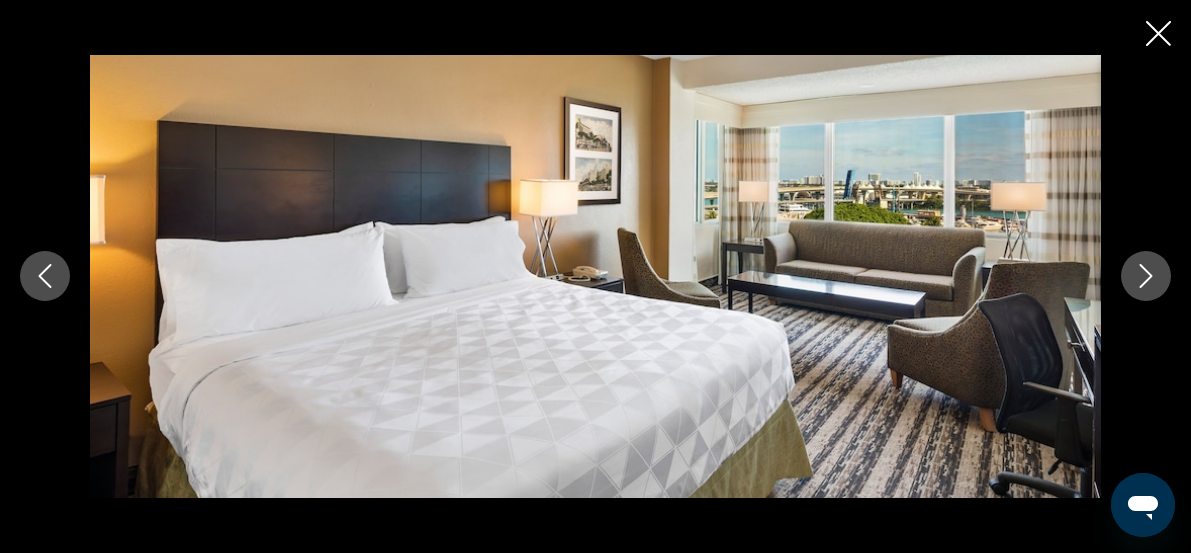 click 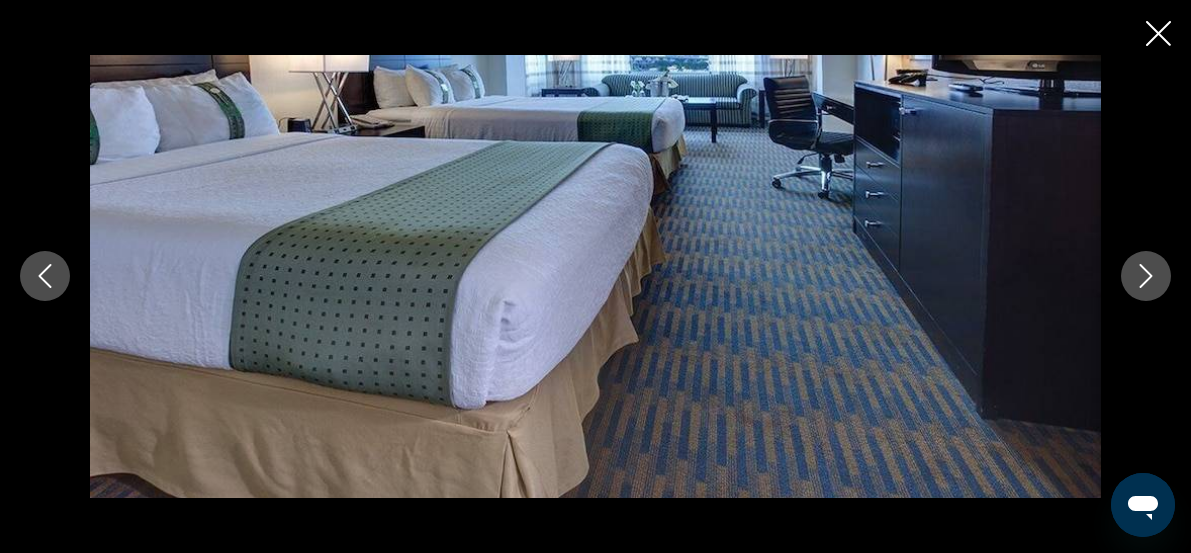 click 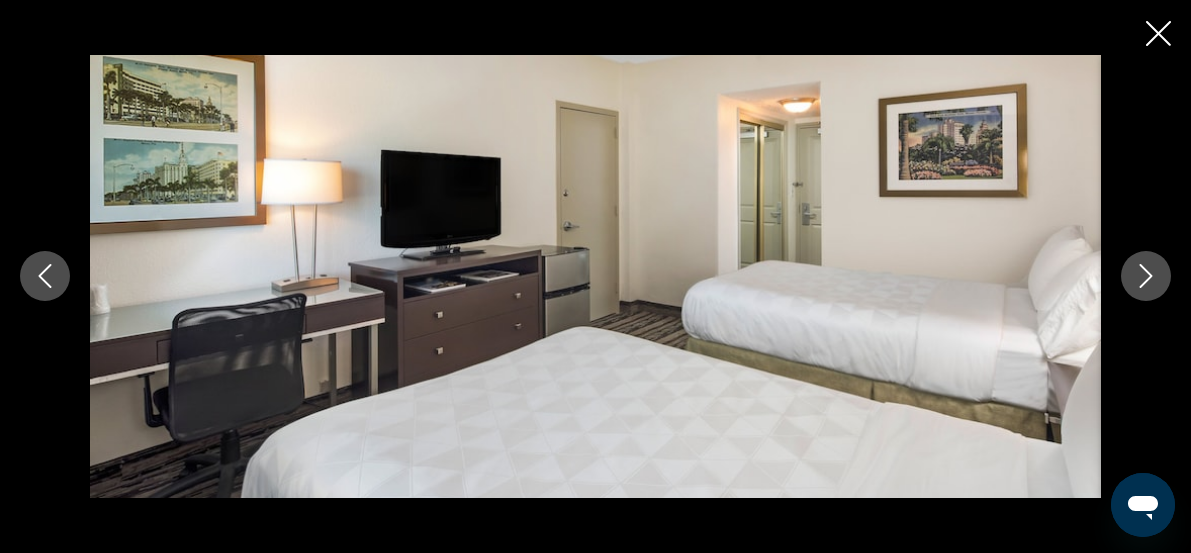click 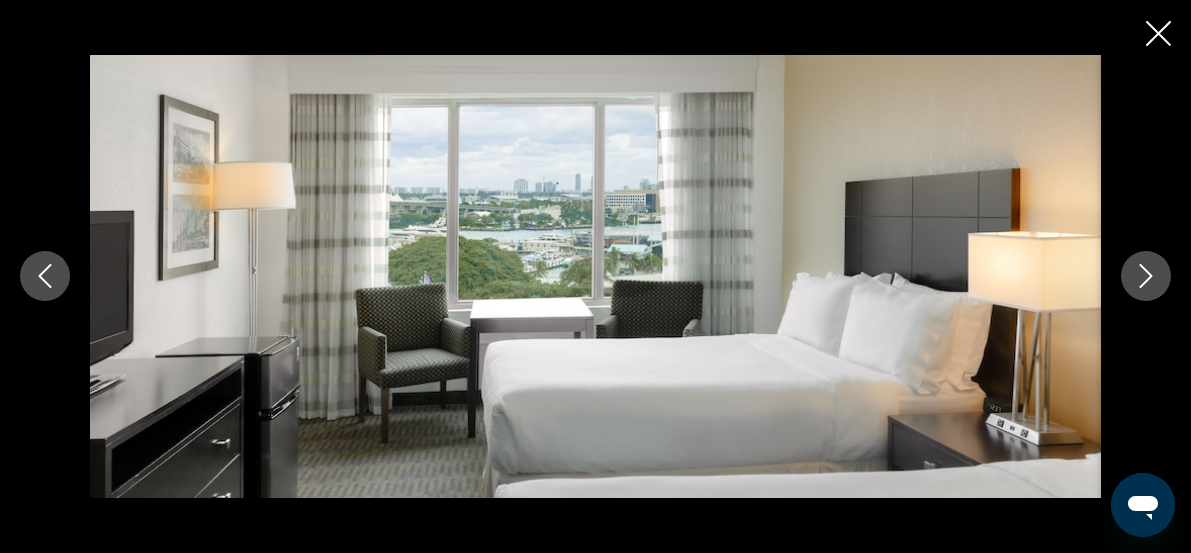 click 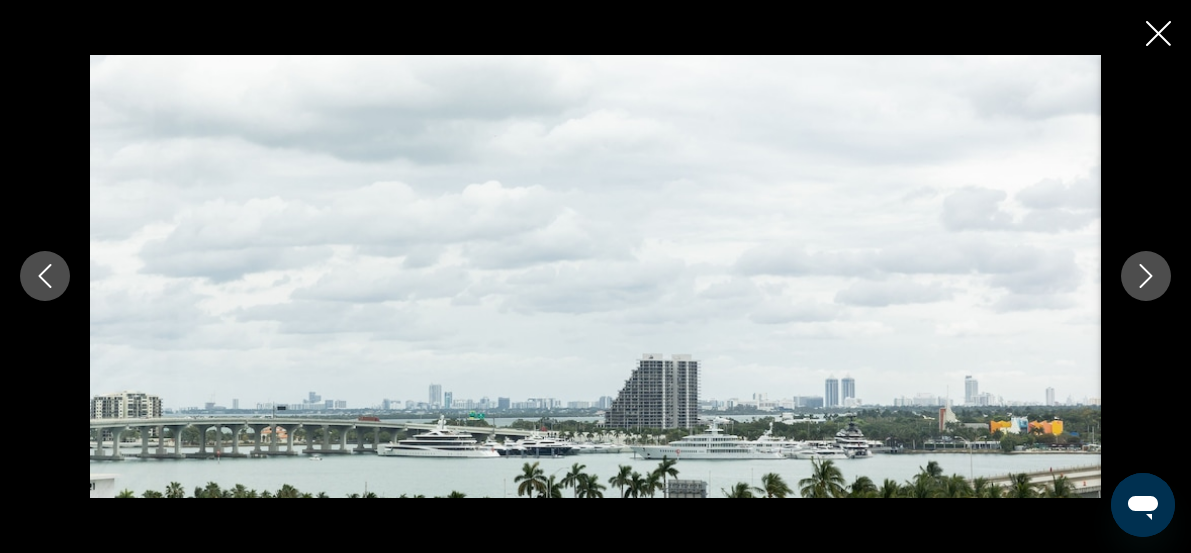 click 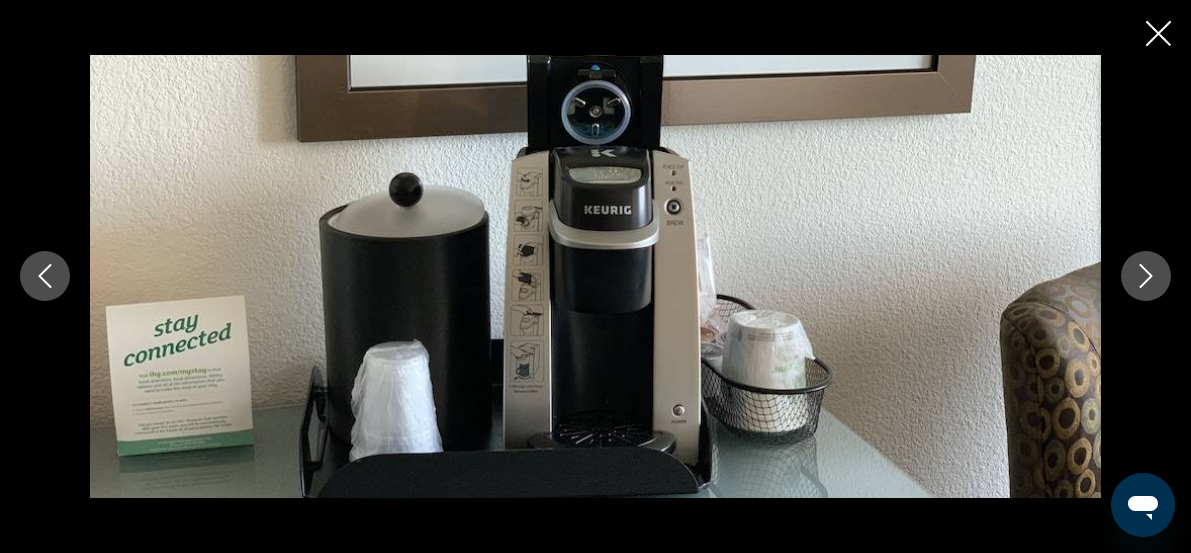 click 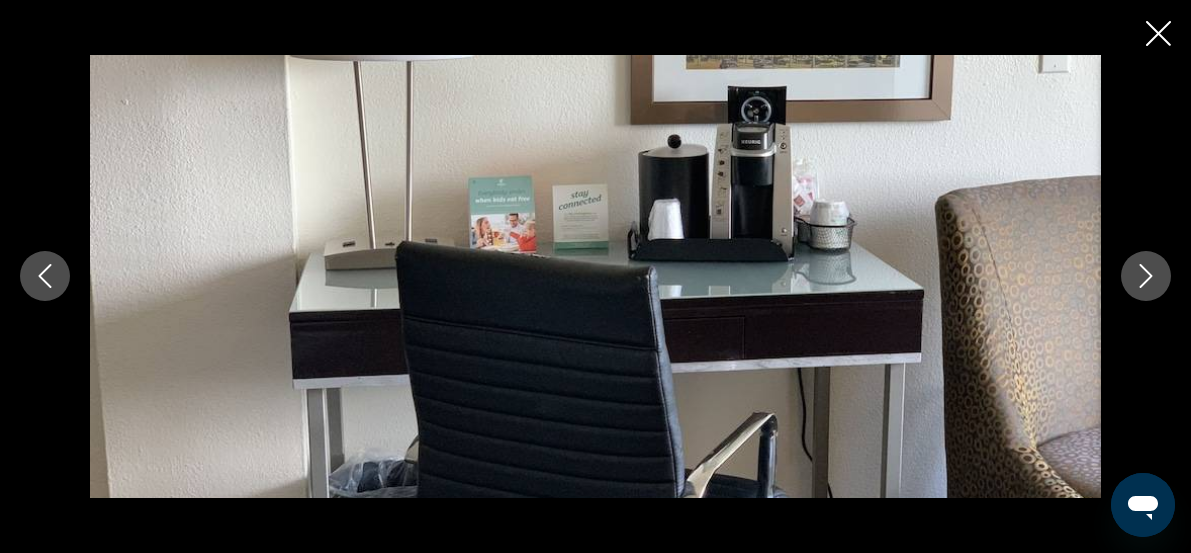click 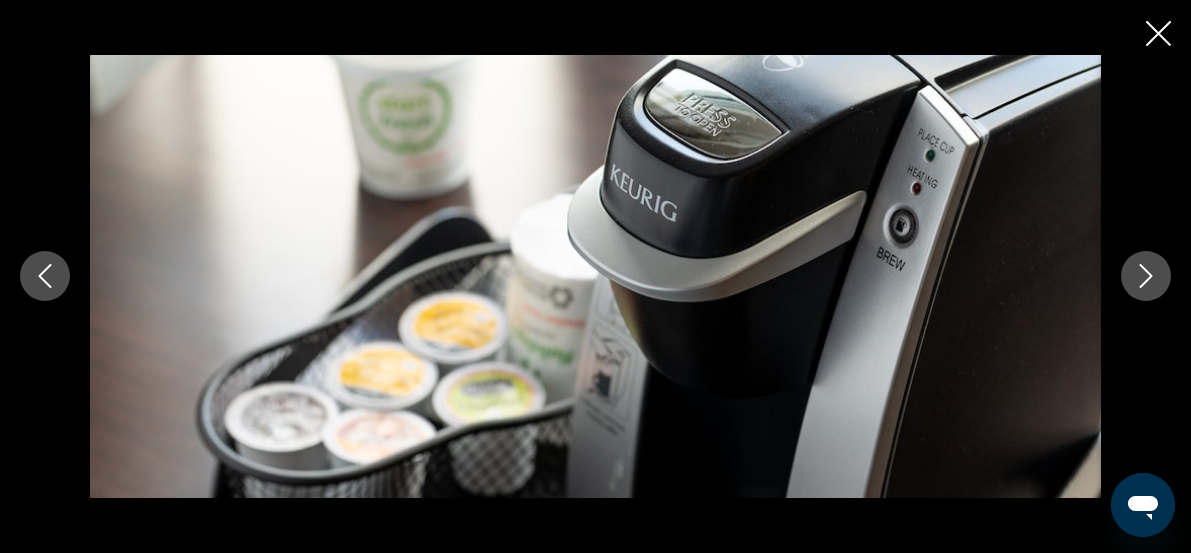 click 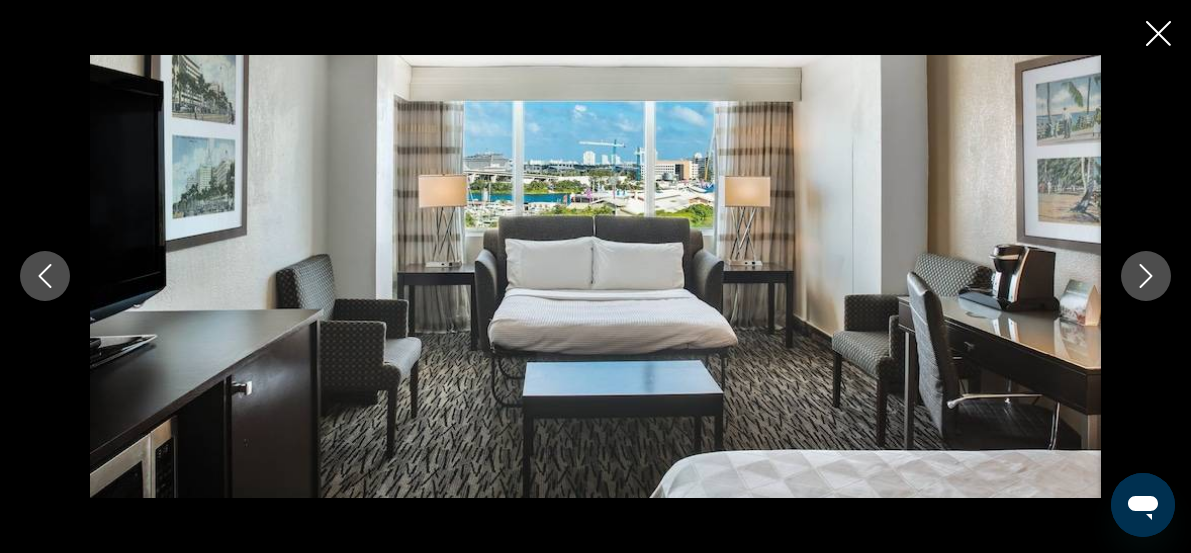 click 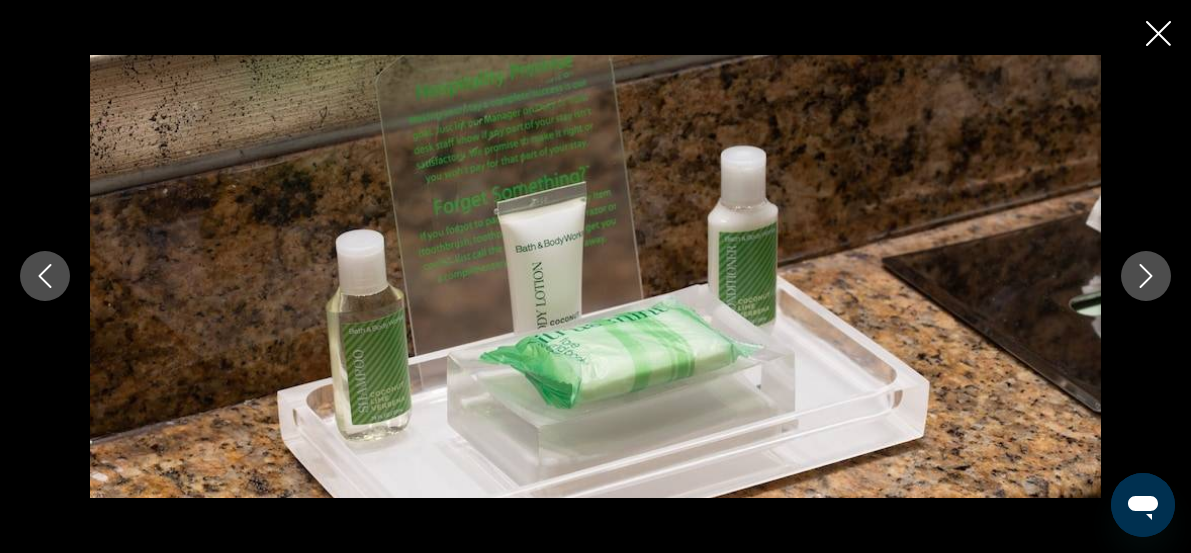click 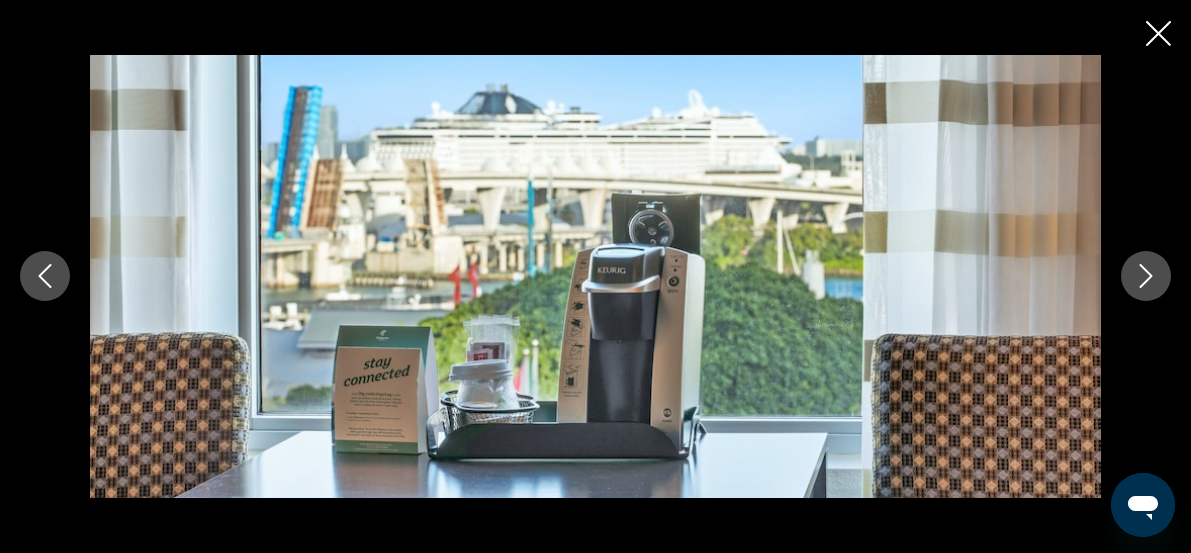 click 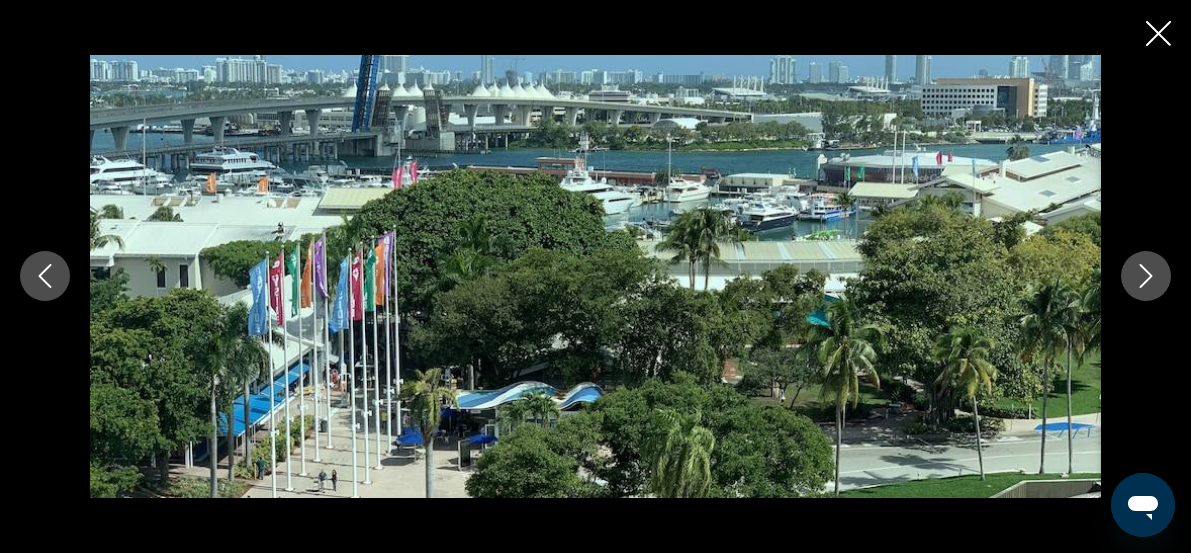 click 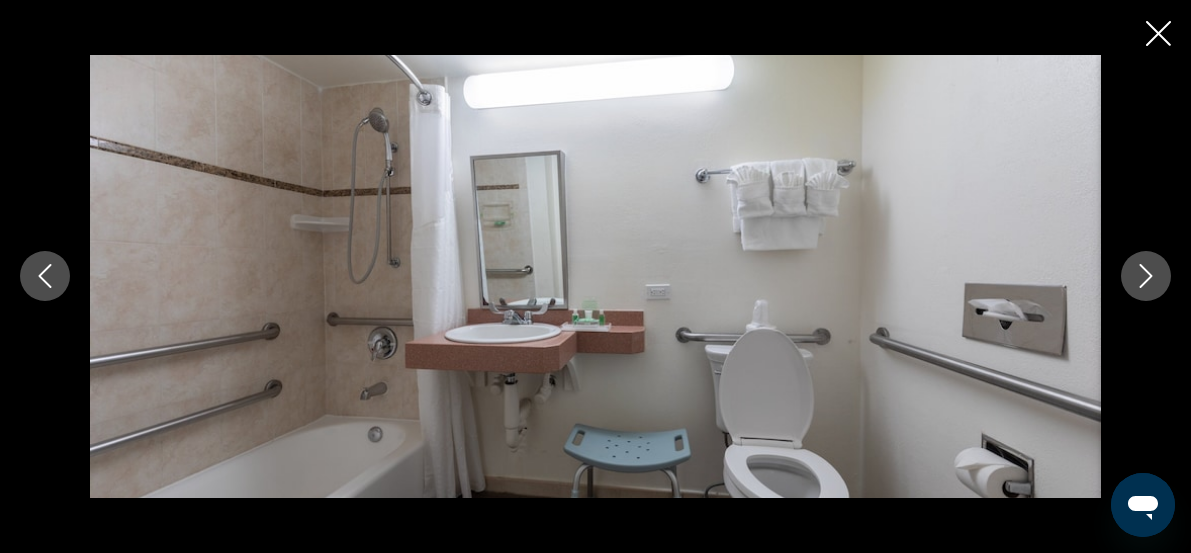 click 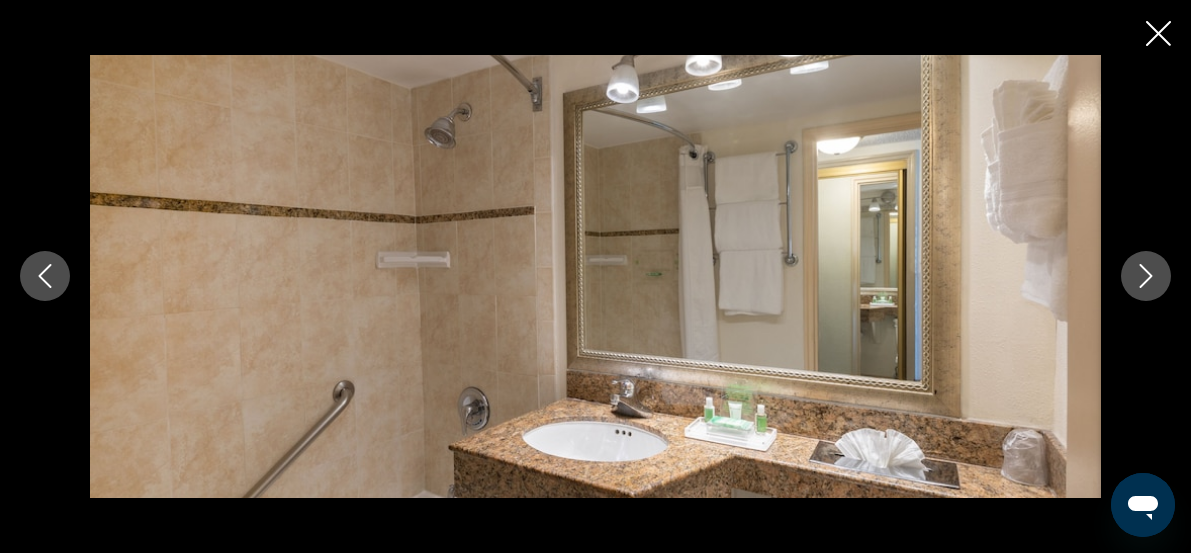click 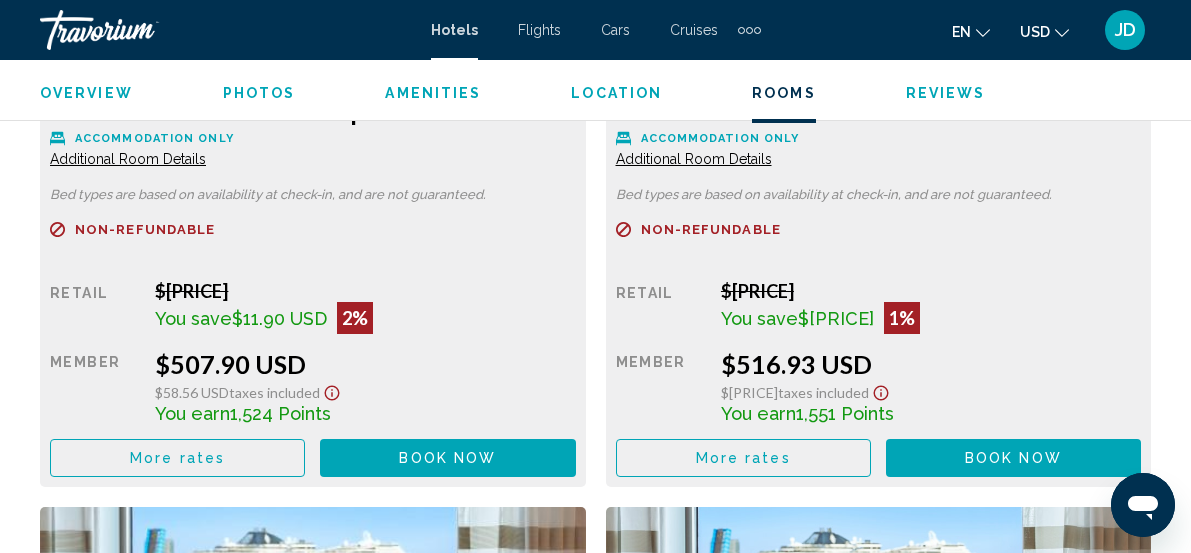 scroll, scrollTop: 6069, scrollLeft: 0, axis: vertical 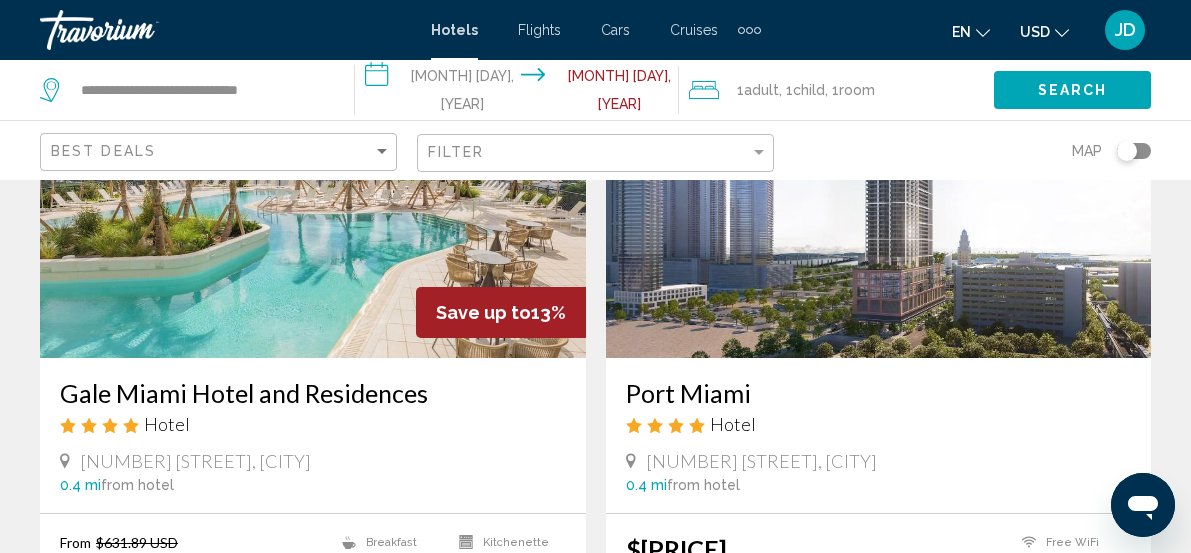 click on "2" at bounding box center [456, 1465] 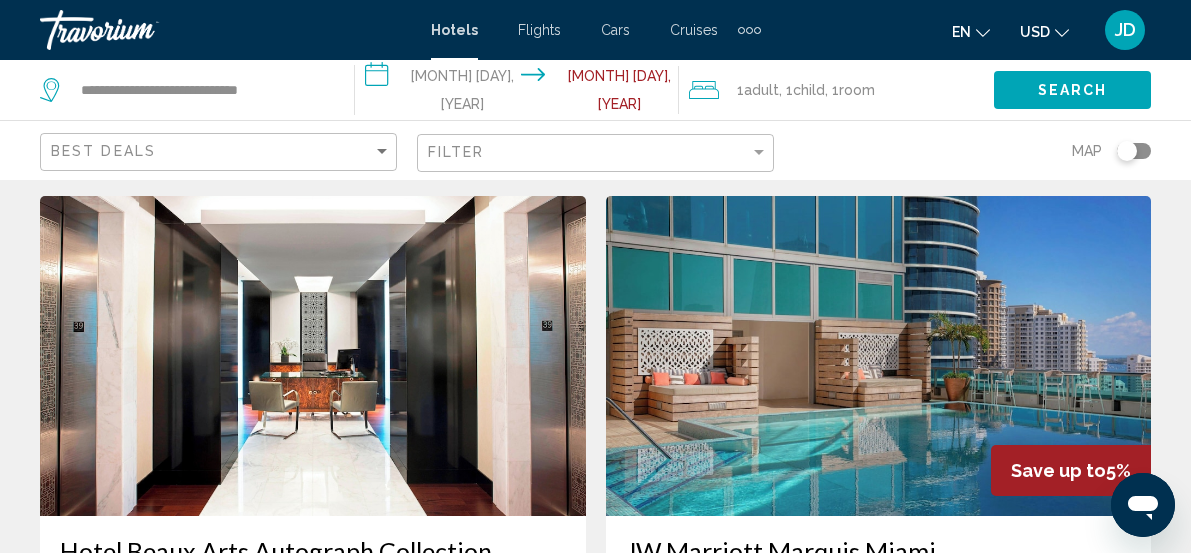 scroll, scrollTop: 0, scrollLeft: 0, axis: both 